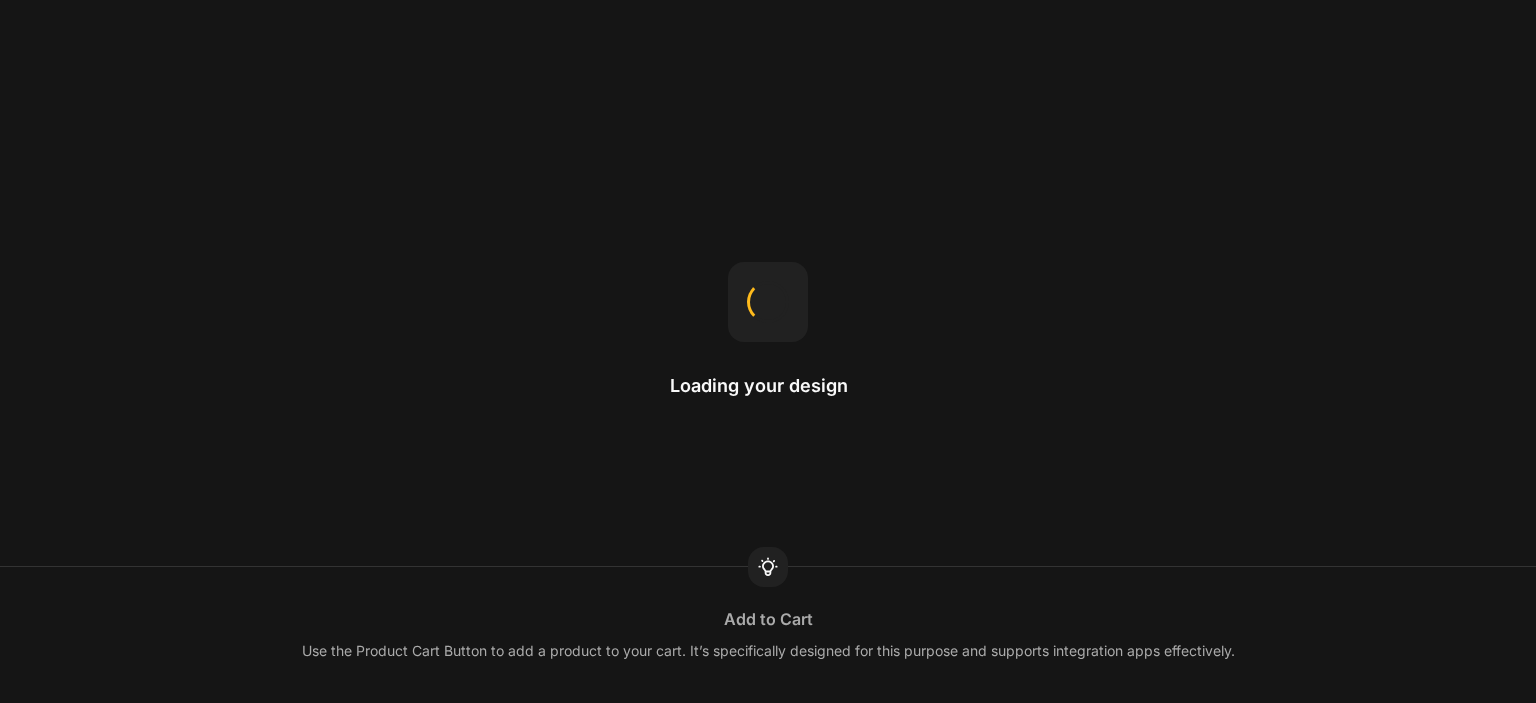 scroll, scrollTop: 0, scrollLeft: 0, axis: both 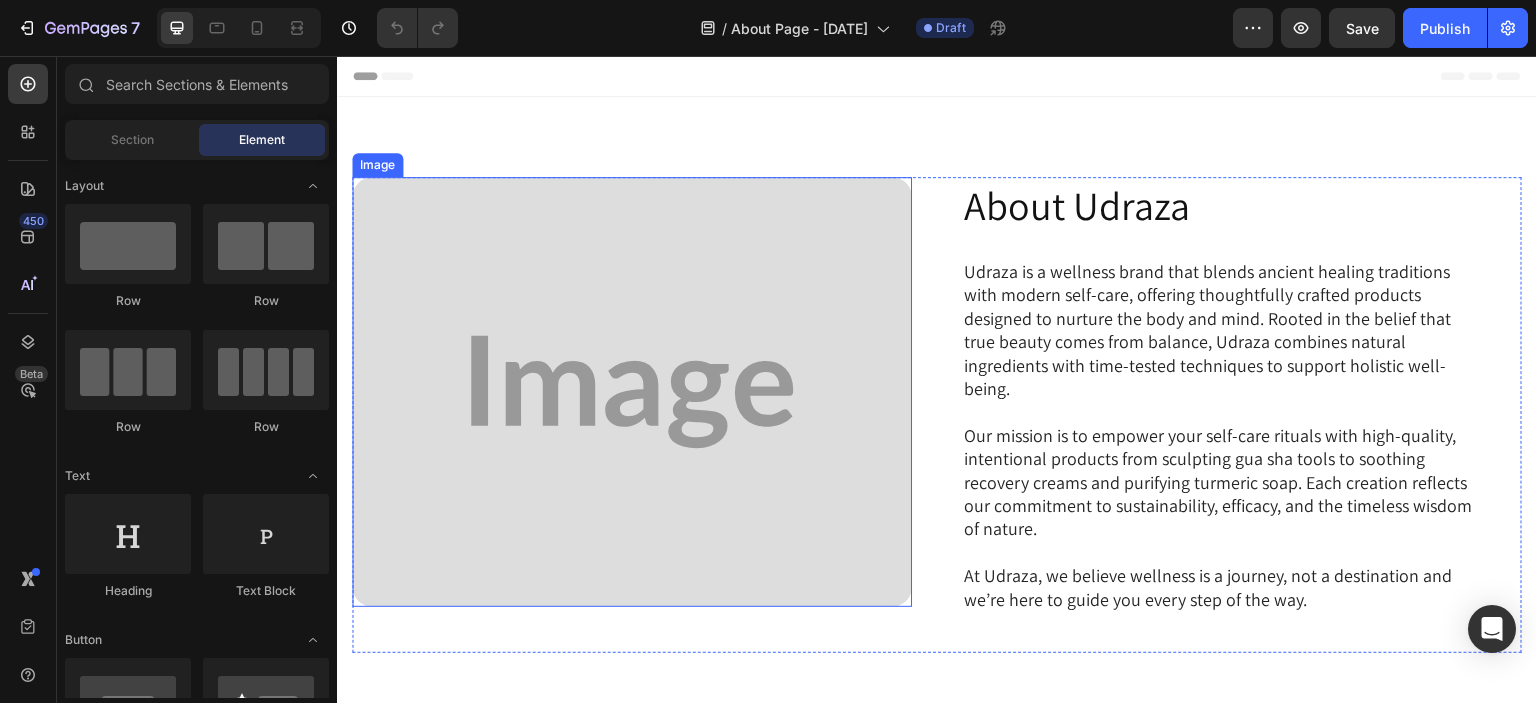 click at bounding box center [632, 392] 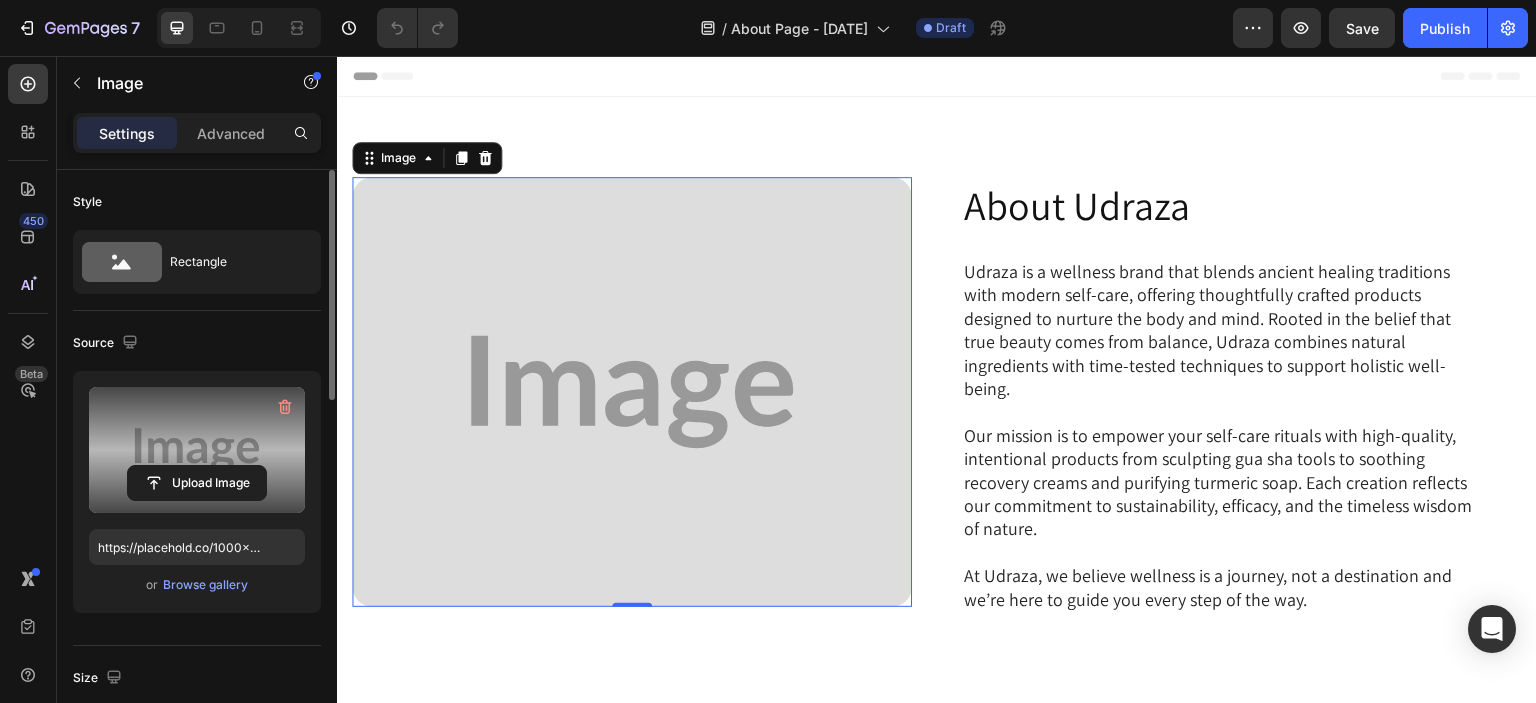 click at bounding box center (197, 450) 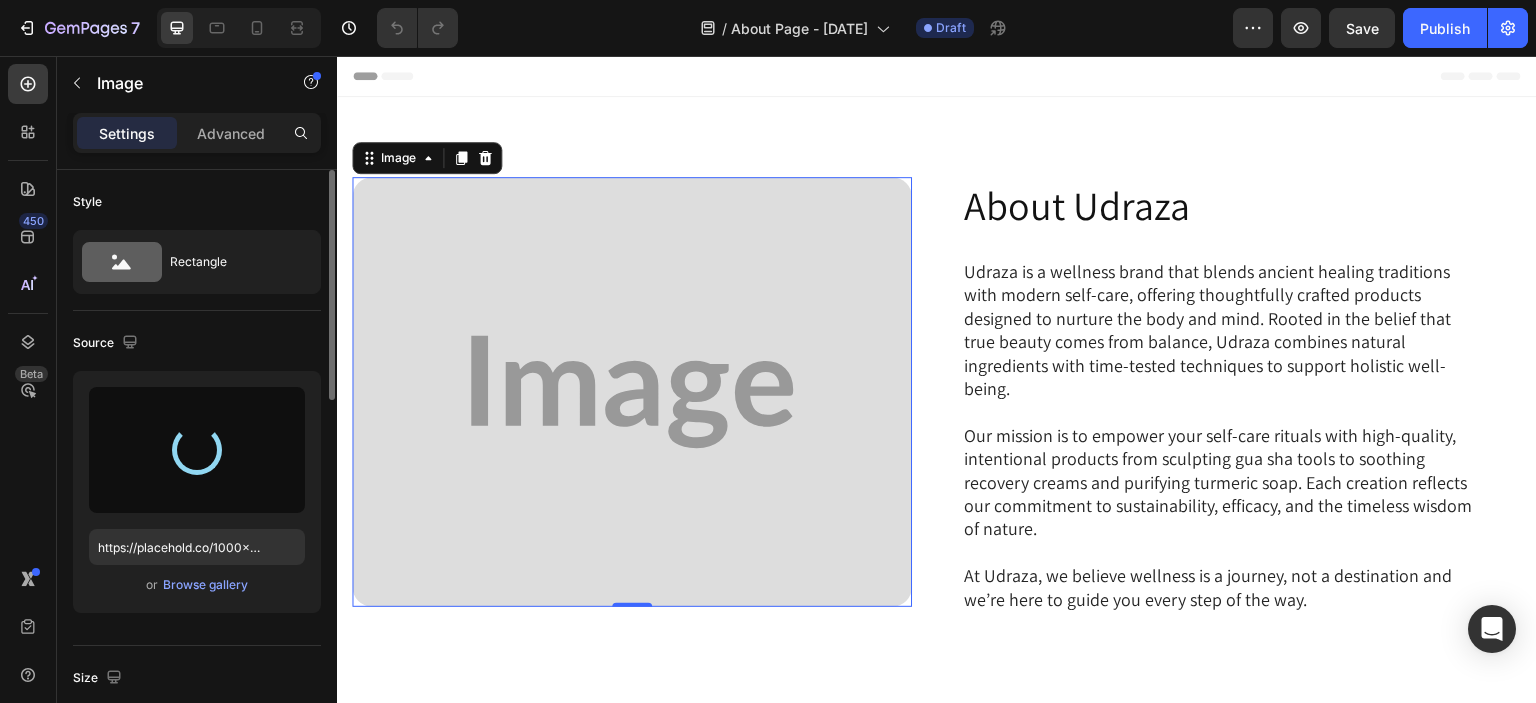 type on "https://cdn.shopify.com/s/files/1/0663/9881/4339/files/gempages_578192608090653637-f29ed148-8a49-4060-b83f-67ef7e656b18.jpg" 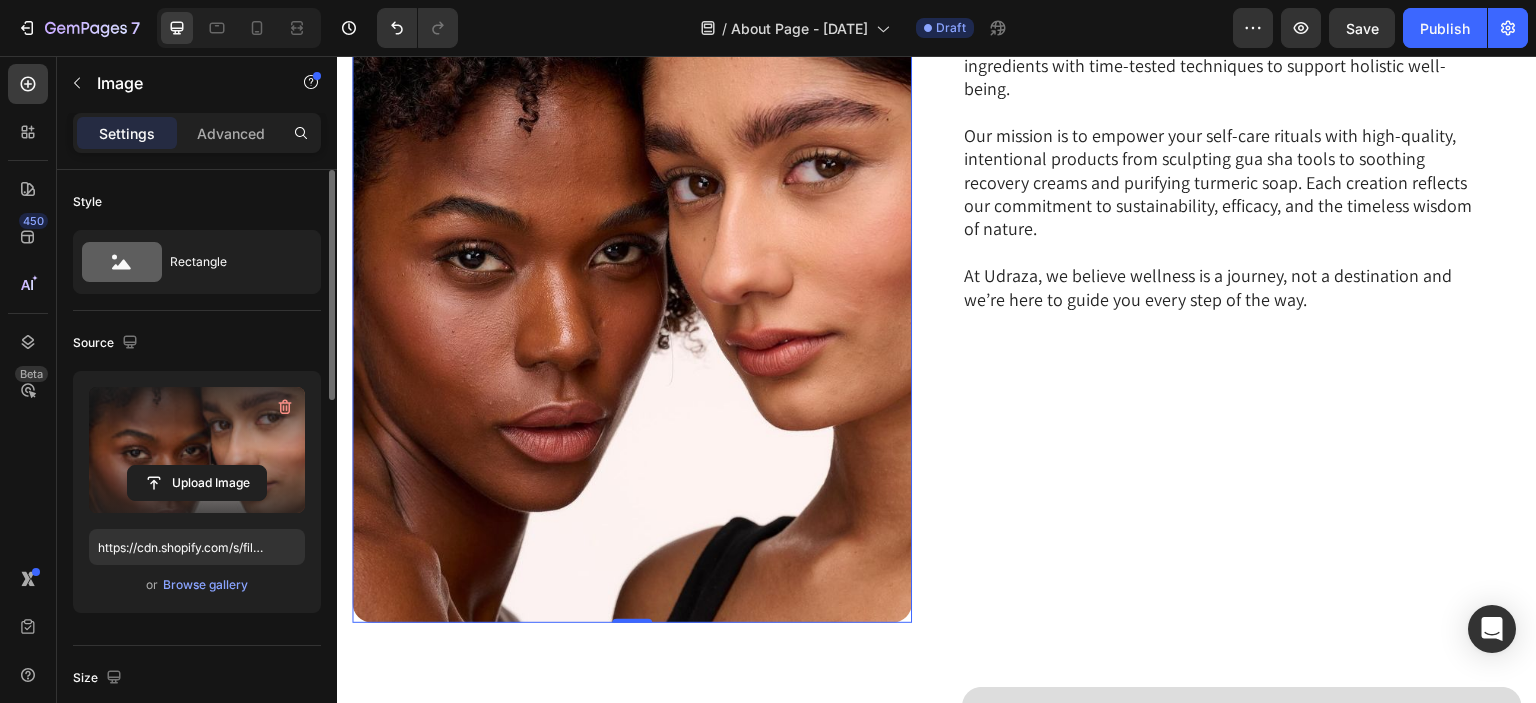 scroll, scrollTop: 323, scrollLeft: 0, axis: vertical 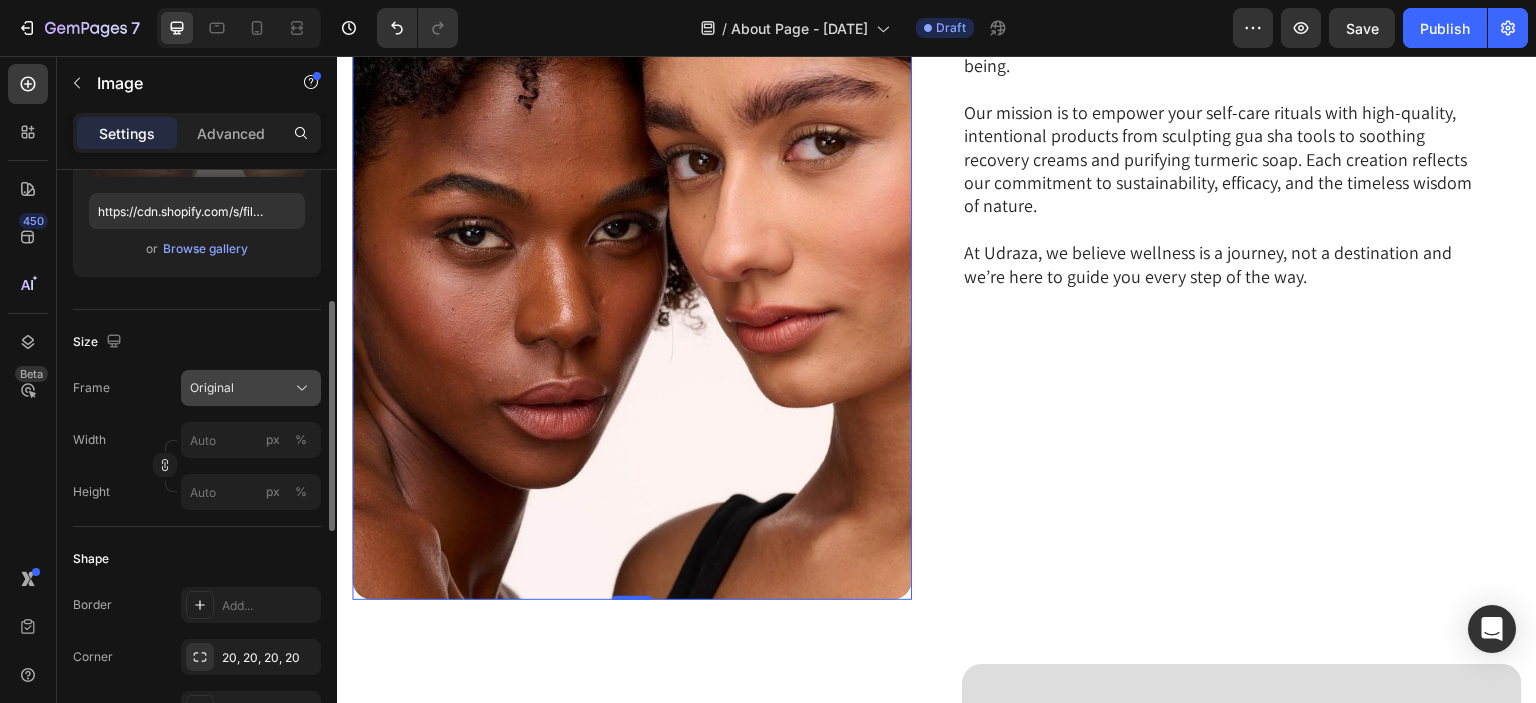 click on "Original" 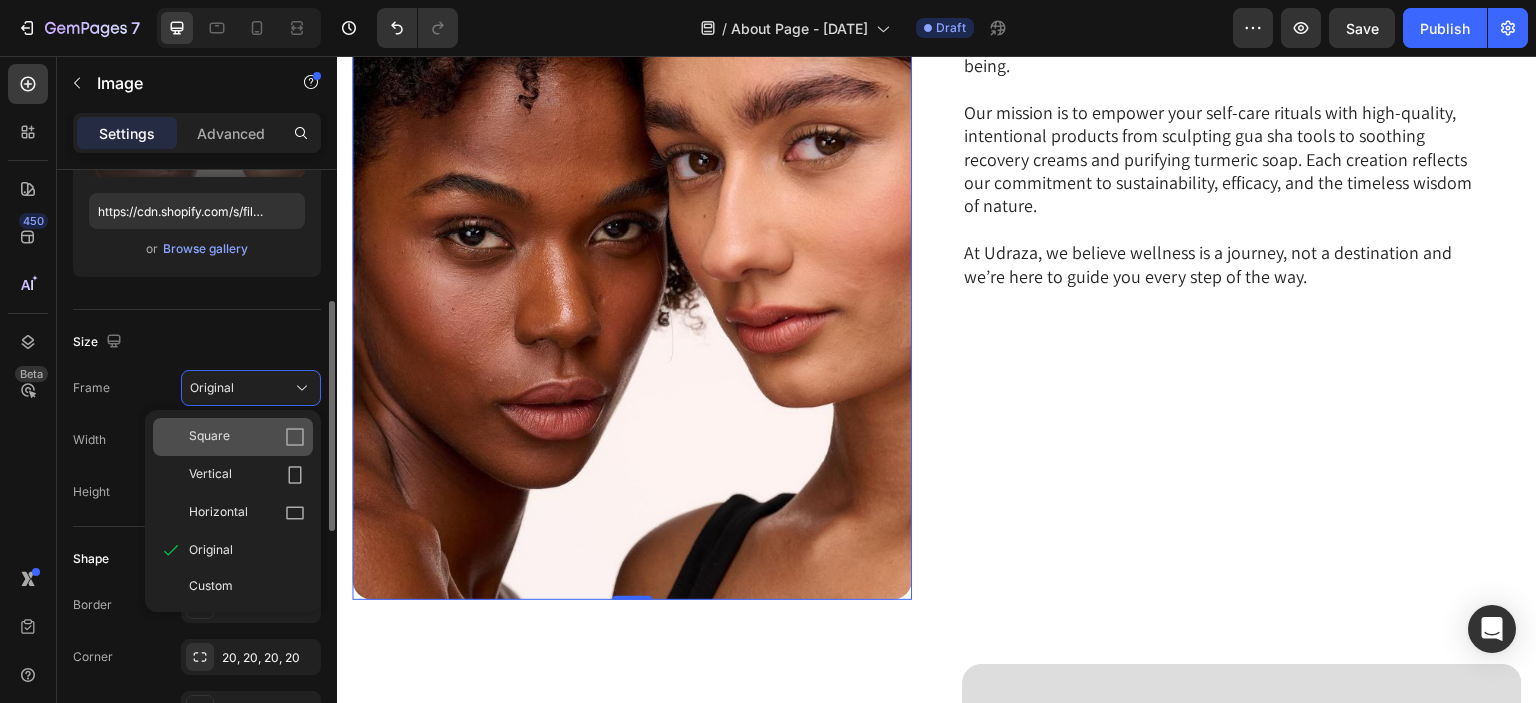 click on "Square" at bounding box center (247, 437) 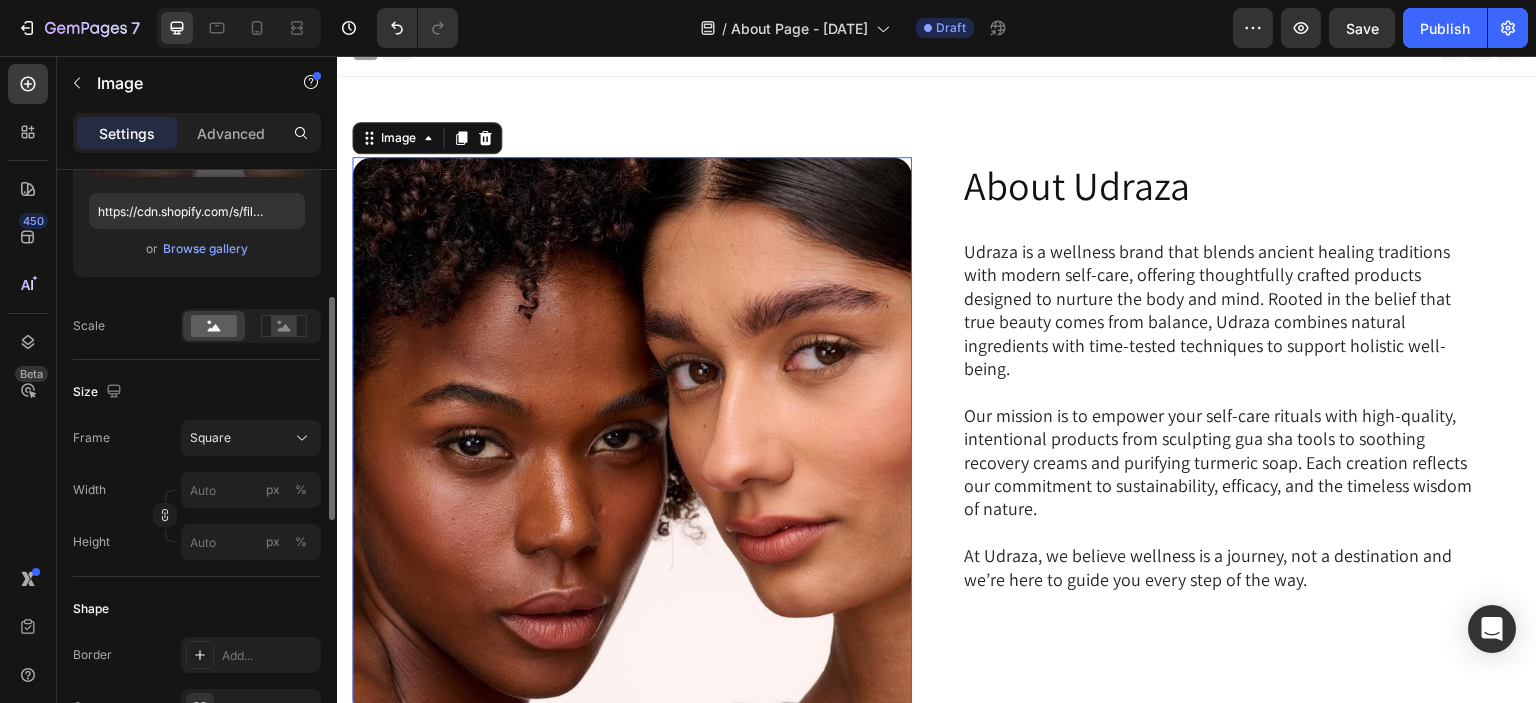 scroll, scrollTop: 153, scrollLeft: 0, axis: vertical 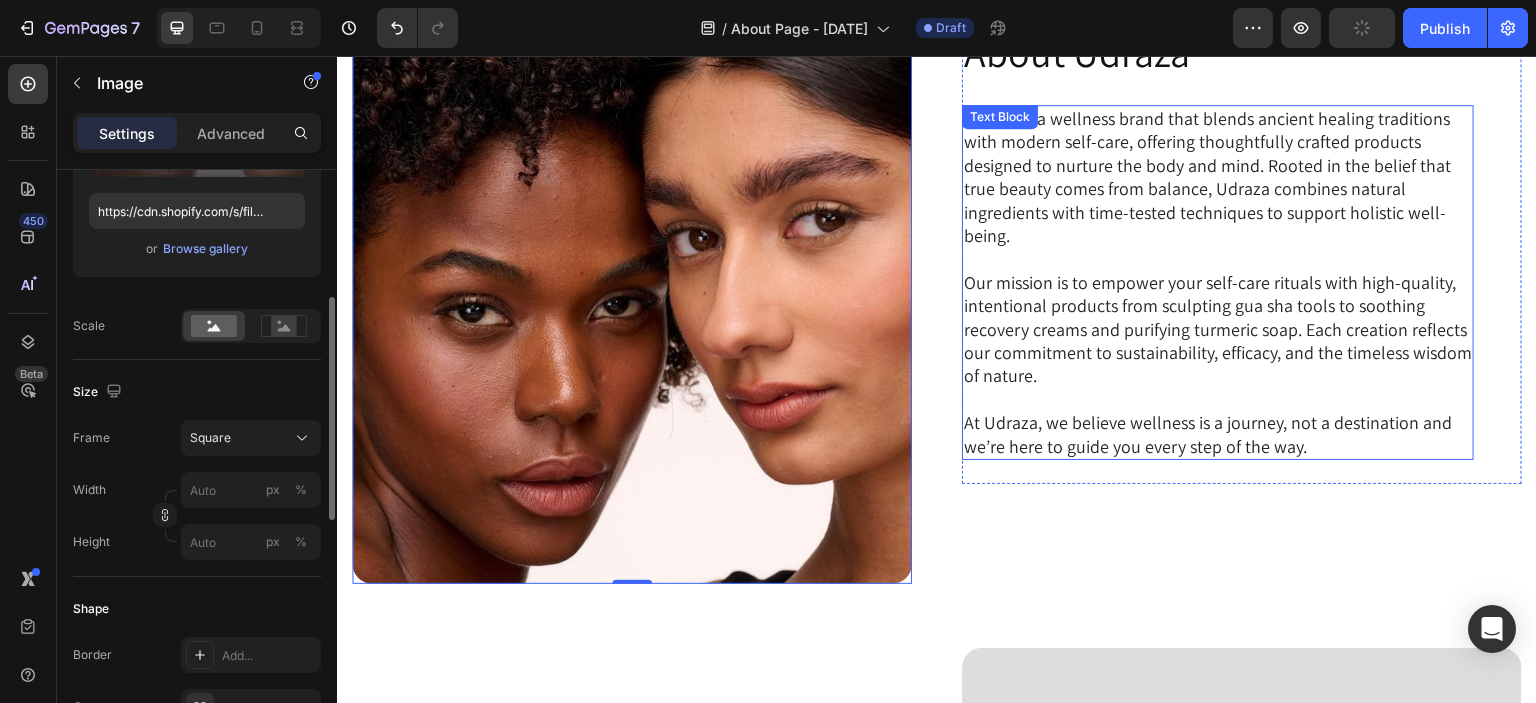 click on "Udraza is a wellness brand that blends ancient healing traditions with modern self-care, offering thoughtfully crafted products designed to nurture the body and mind. Rooted in the belief that true beauty comes from balance, Udraza combines natural ingredients with time-tested techniques to support holistic well-being." at bounding box center (1218, 177) 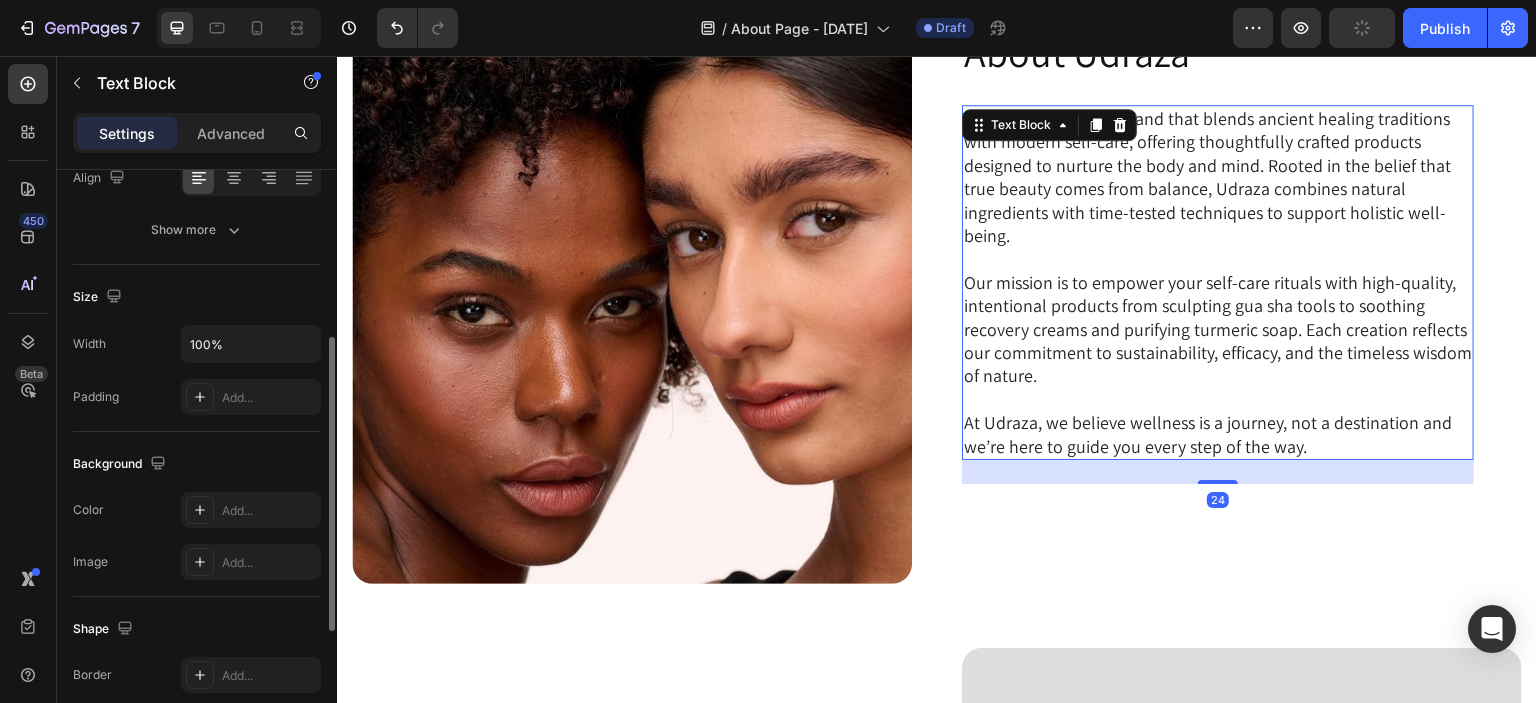 scroll, scrollTop: 0, scrollLeft: 0, axis: both 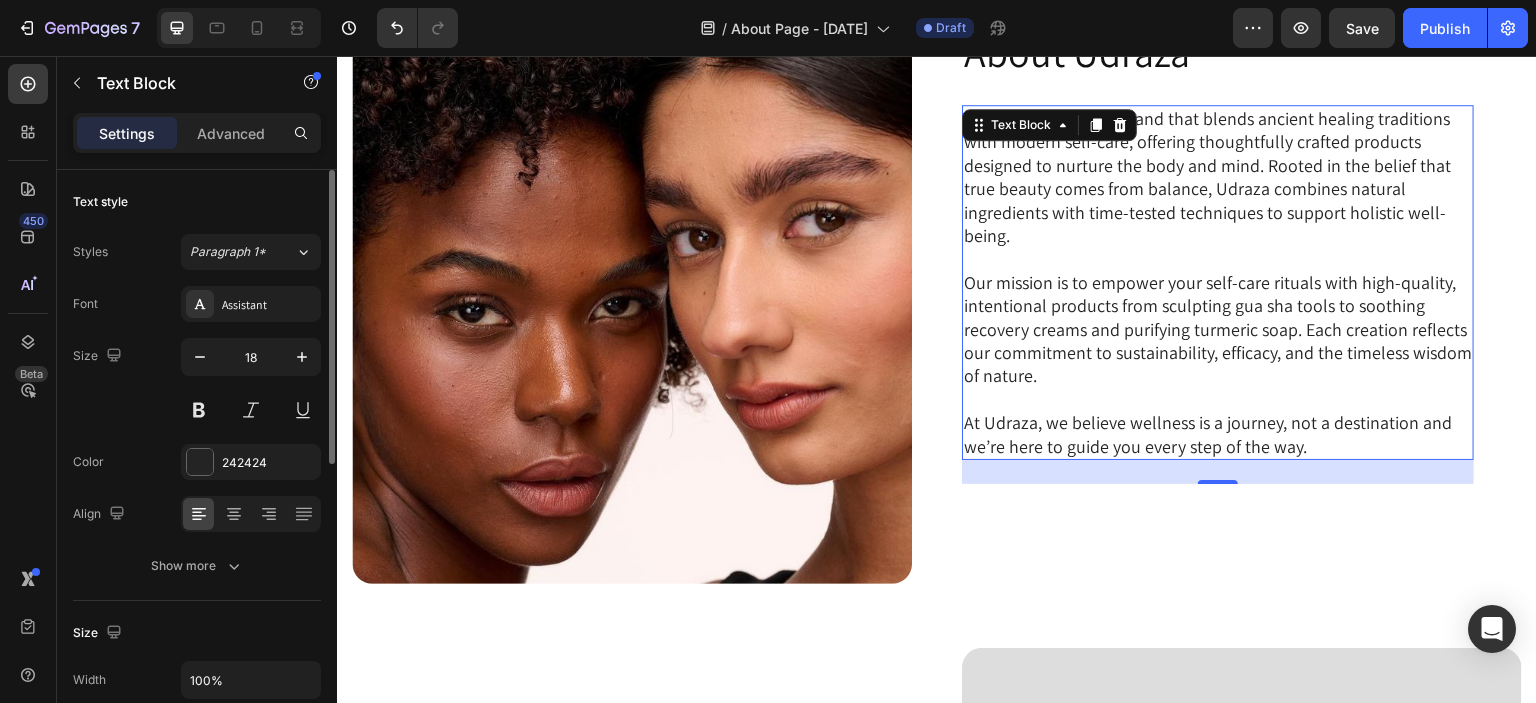 click on "At Udraza, we believe wellness is a journey, not a destination and we’re here to guide you every step of the way." at bounding box center (1218, 434) 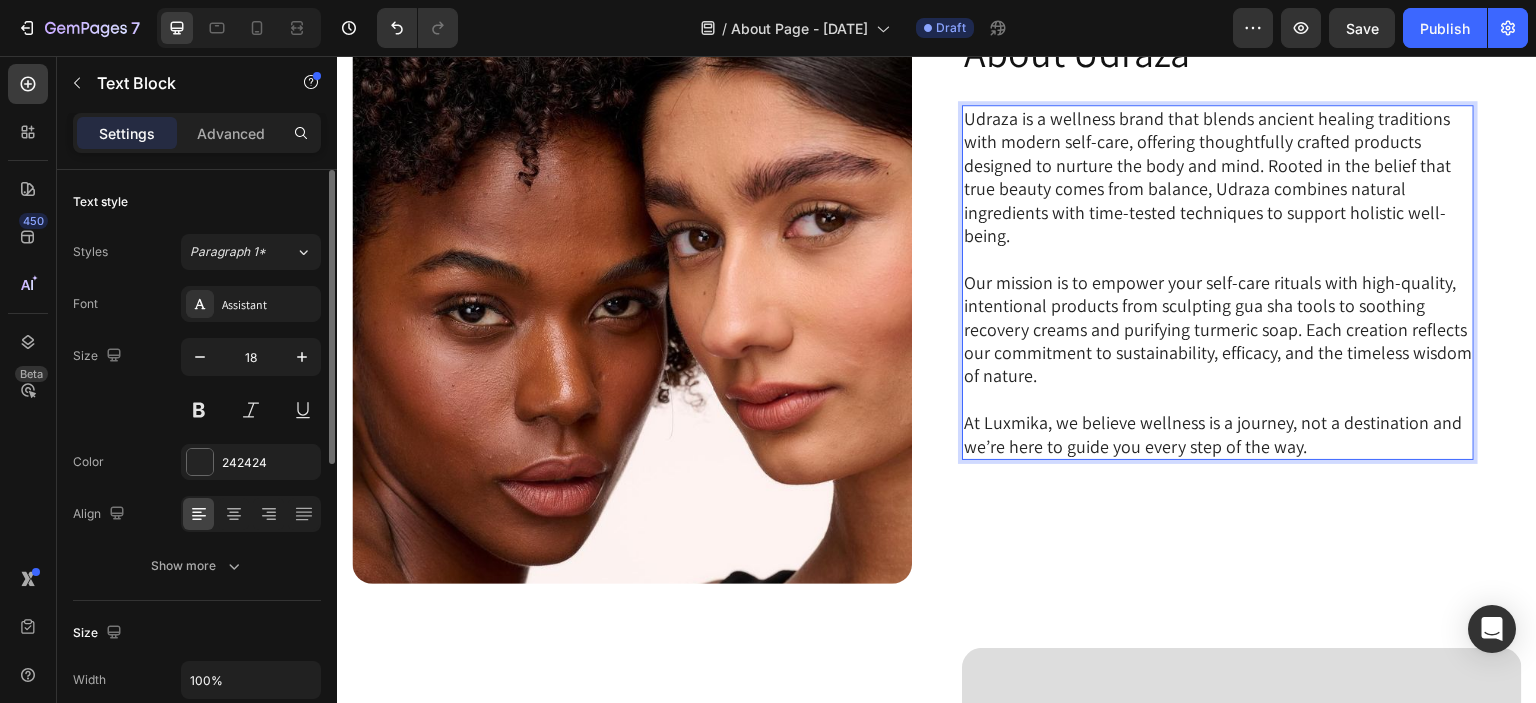 click on "Udraza is a wellness brand that blends ancient healing traditions with modern self-care, offering thoughtfully crafted products designed to nurture the body and mind. Rooted in the belief that true beauty comes from balance, Udraza combines natural ingredients with time-tested techniques to support holistic well-being." at bounding box center (1218, 177) 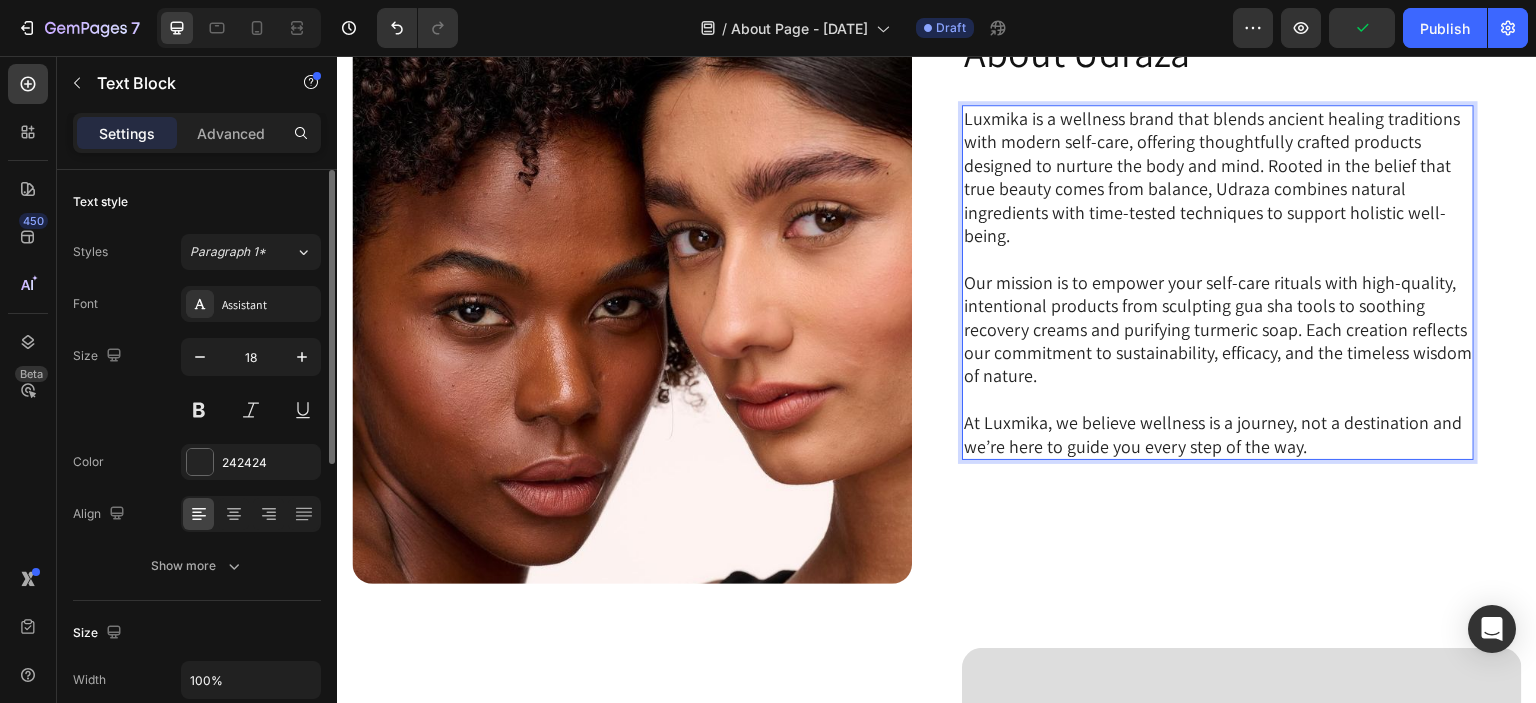 scroll, scrollTop: 0, scrollLeft: 0, axis: both 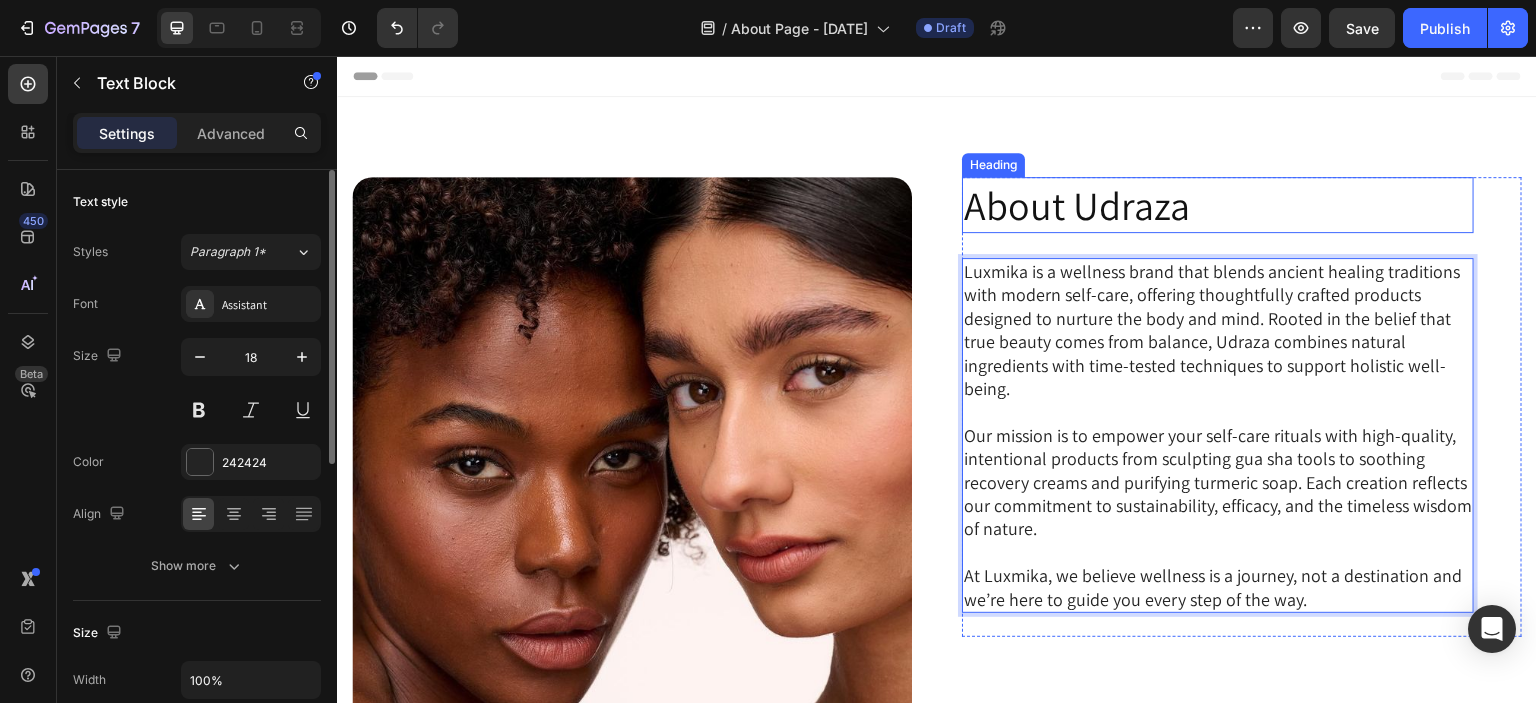 click on "About Udraza" at bounding box center (1218, 205) 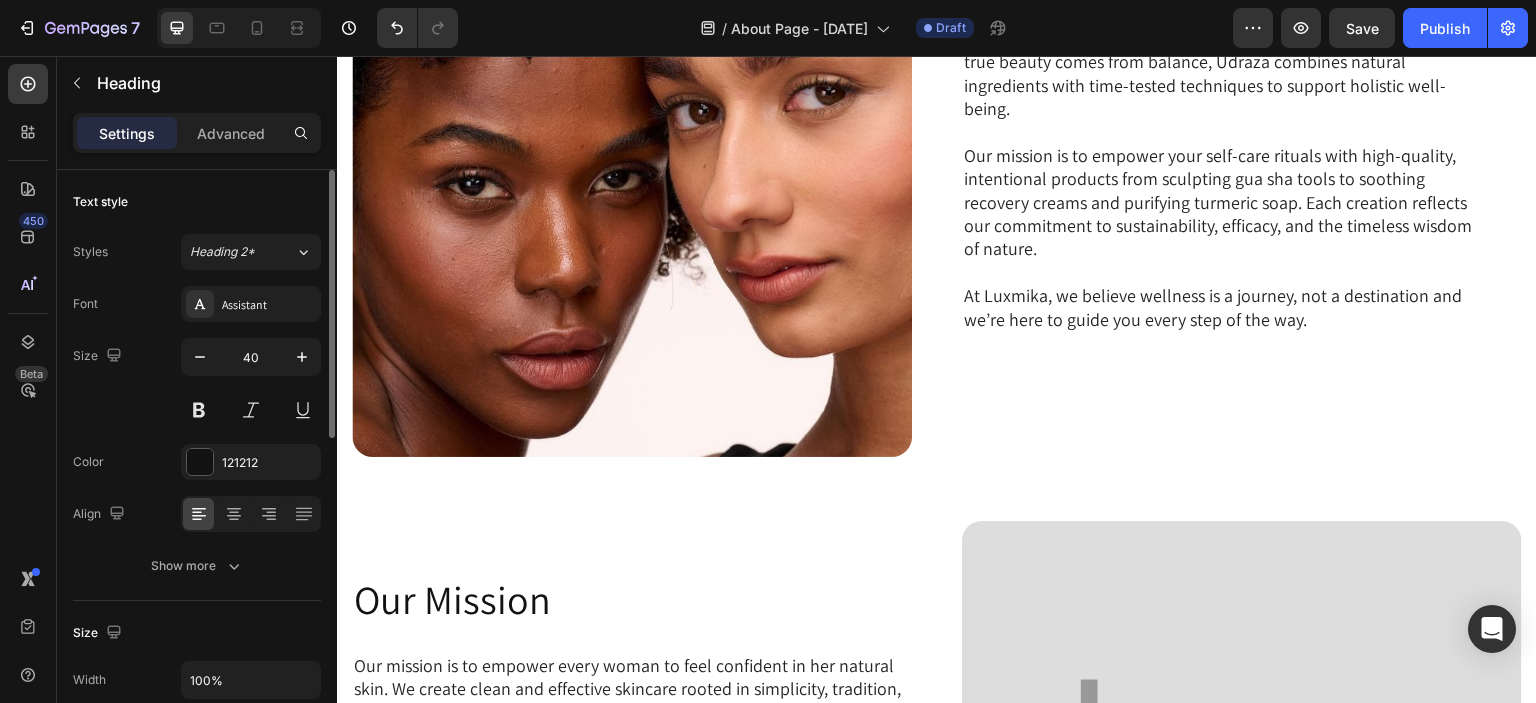 scroll, scrollTop: 273, scrollLeft: 0, axis: vertical 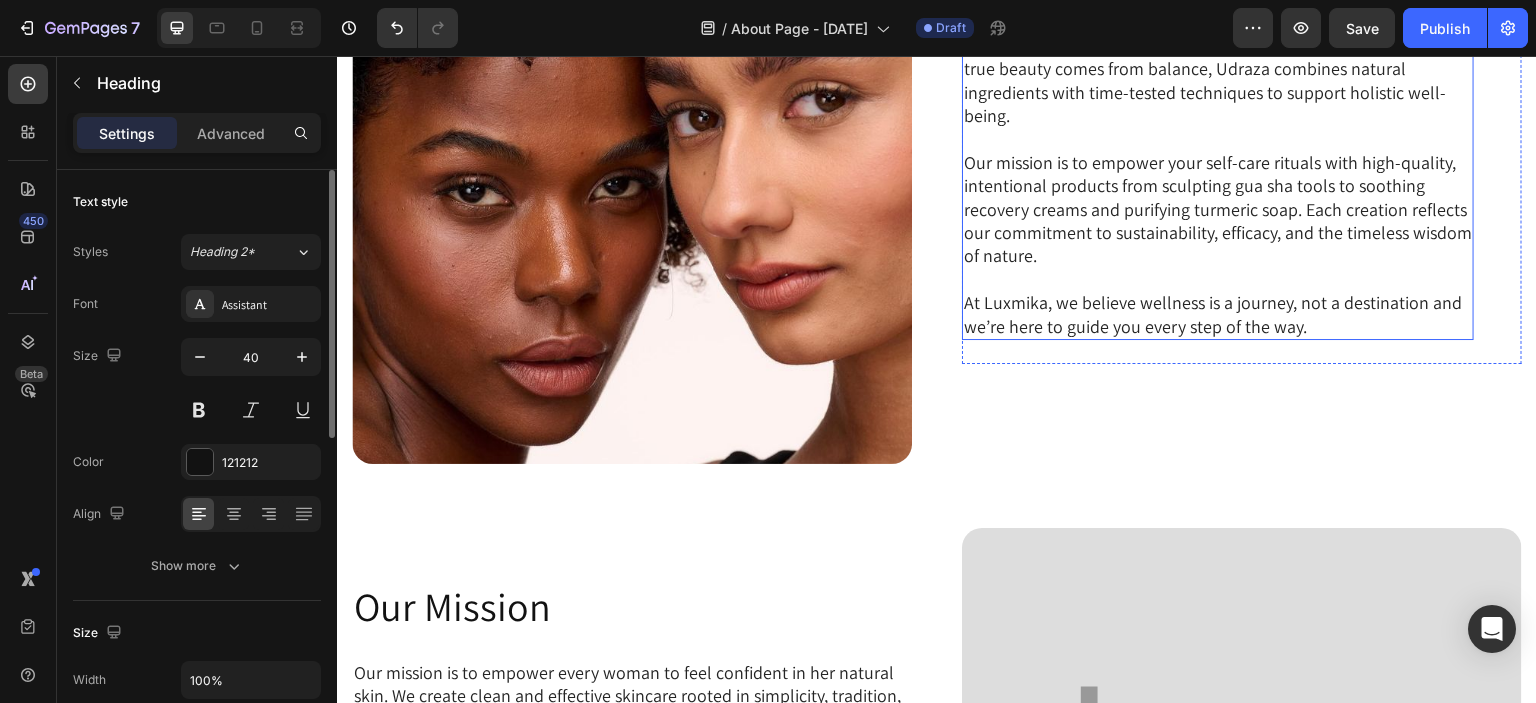 click on "Our mission is to empower your self-care rituals with high-quality, intentional products from sculpting gua sha tools to soothing recovery creams and purifying turmeric soap. Each creation reflects our commitment to sustainability, efficacy, and the timeless wisdom of nature." at bounding box center (1218, 209) 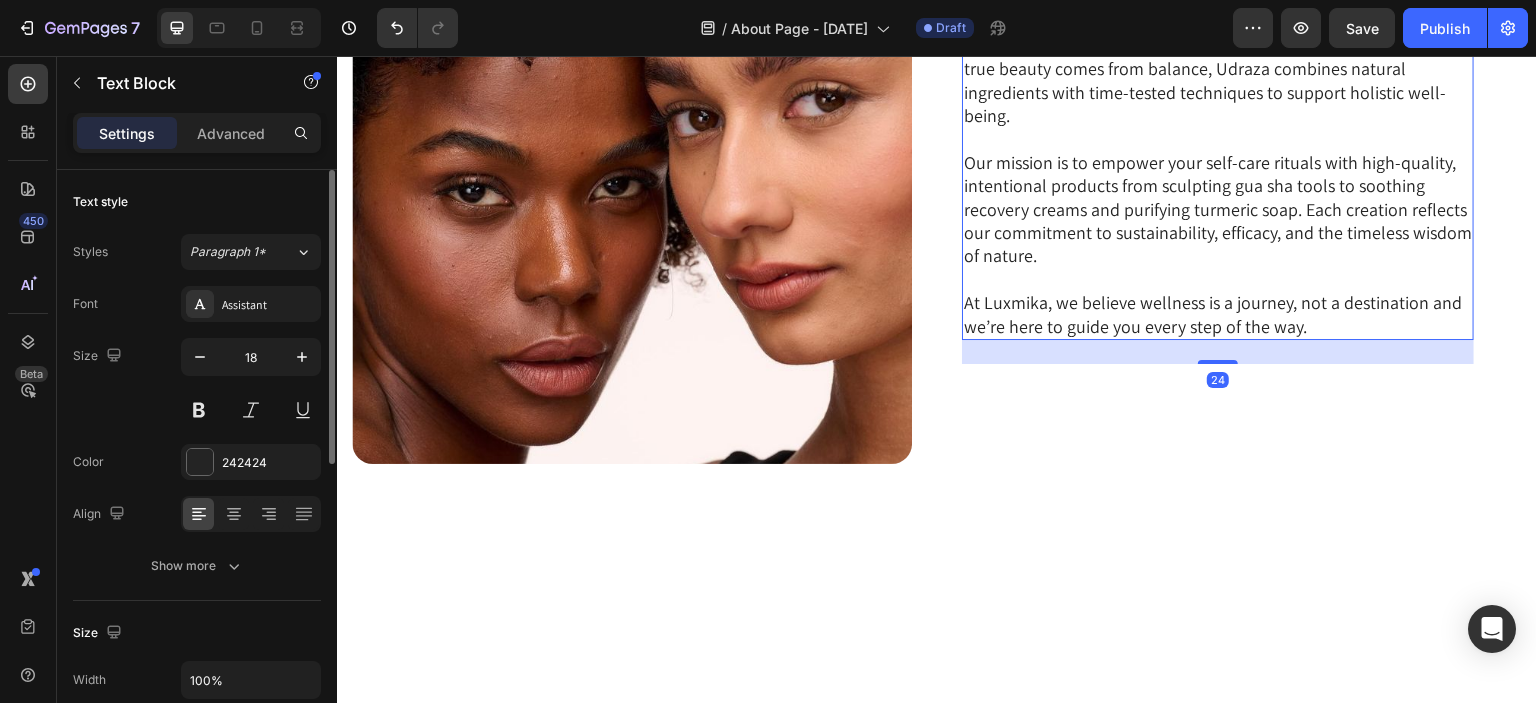 scroll, scrollTop: 0, scrollLeft: 0, axis: both 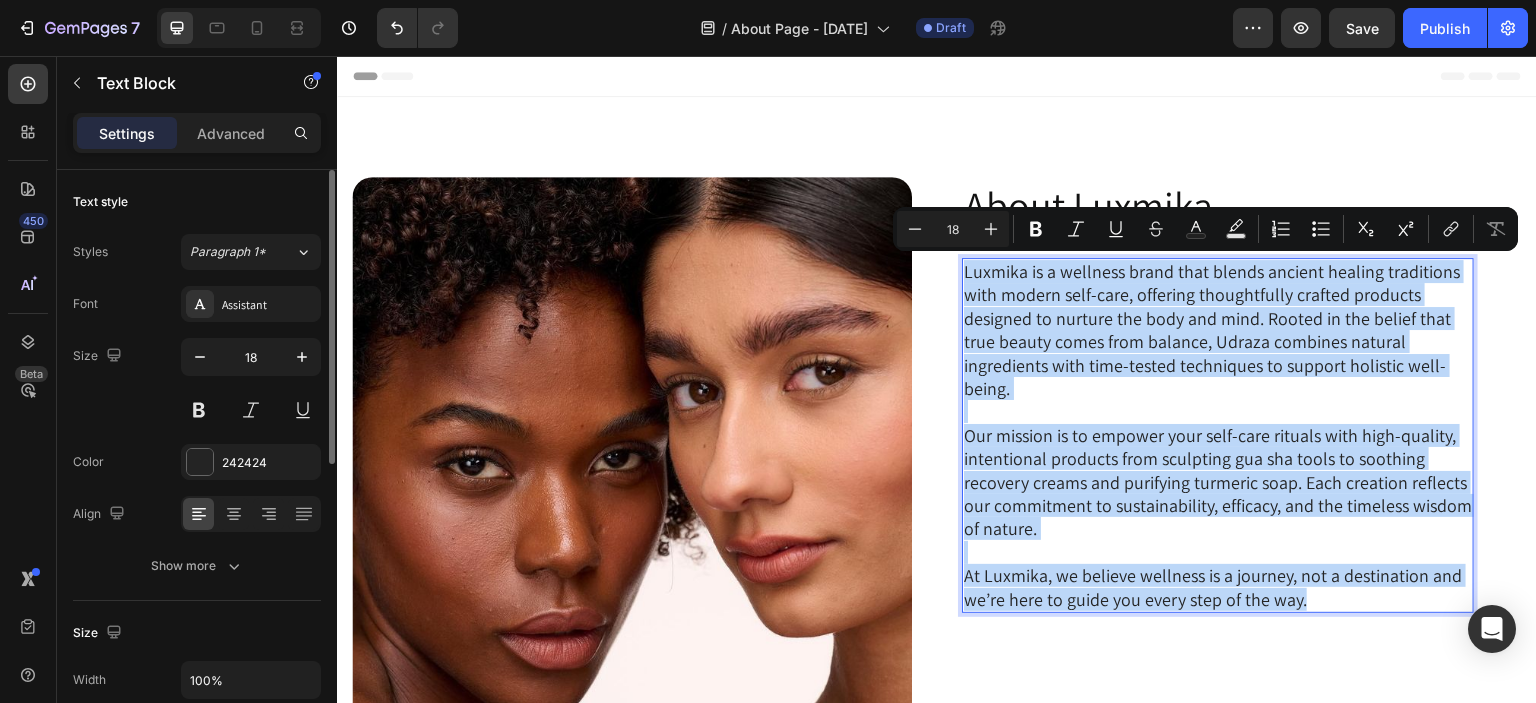copy on "Luxmika is a wellness brand that blends ancient healing traditions with modern self-care, offering thoughtfully crafted products designed to nurture the body and mind. Rooted in the belief that true beauty comes from balance, Udraza combines natural ingredients with time-tested techniques to support holistic well-being. Our mission is to empower your self-care rituals with high-quality, intentional products from sculpting gua sha tools to soothing recovery creams and purifying turmeric soap. Each creation reflects our commitment to sustainability, efficacy, and the timeless wisdom of nature. At Luxmika, we believe wellness is a journey, not a destination and we’re here to guide you every step of the way." 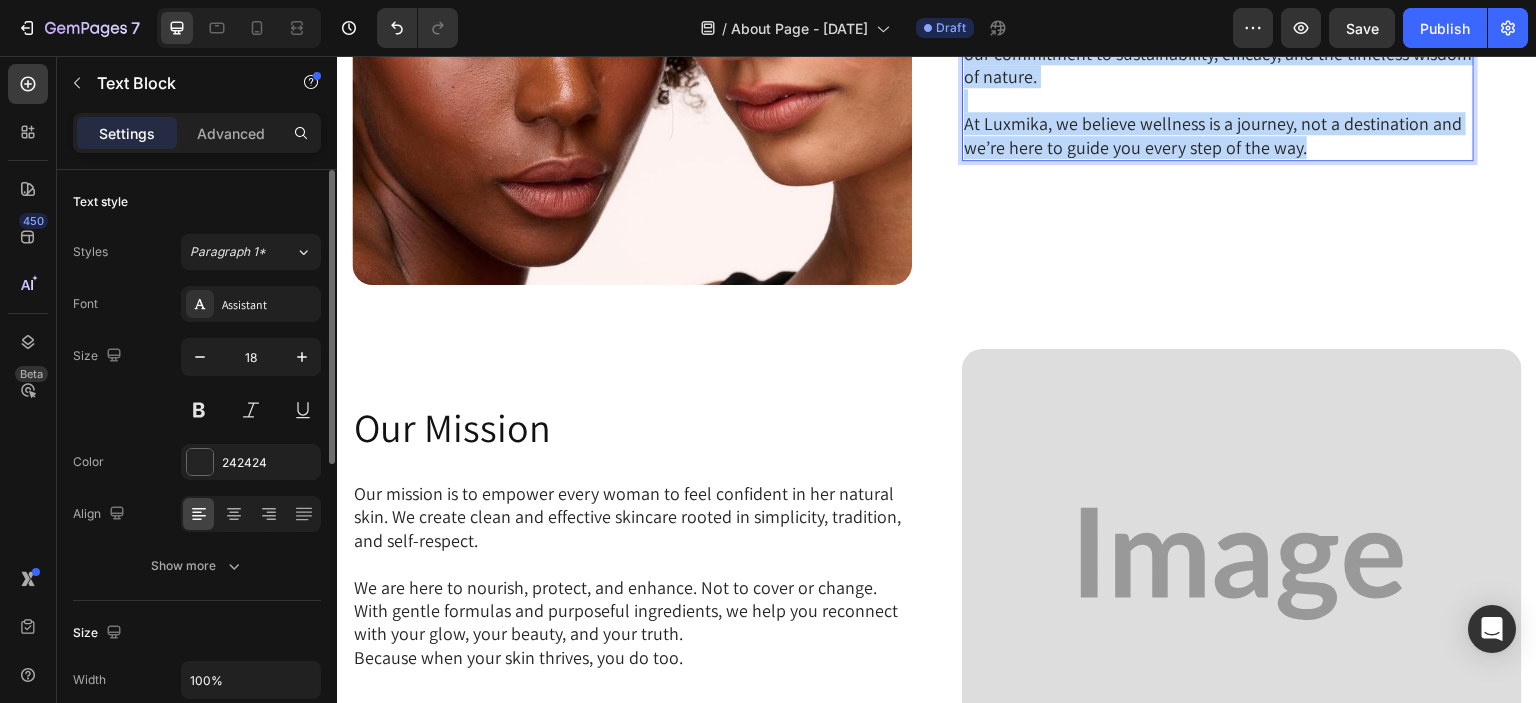 scroll, scrollTop: 616, scrollLeft: 0, axis: vertical 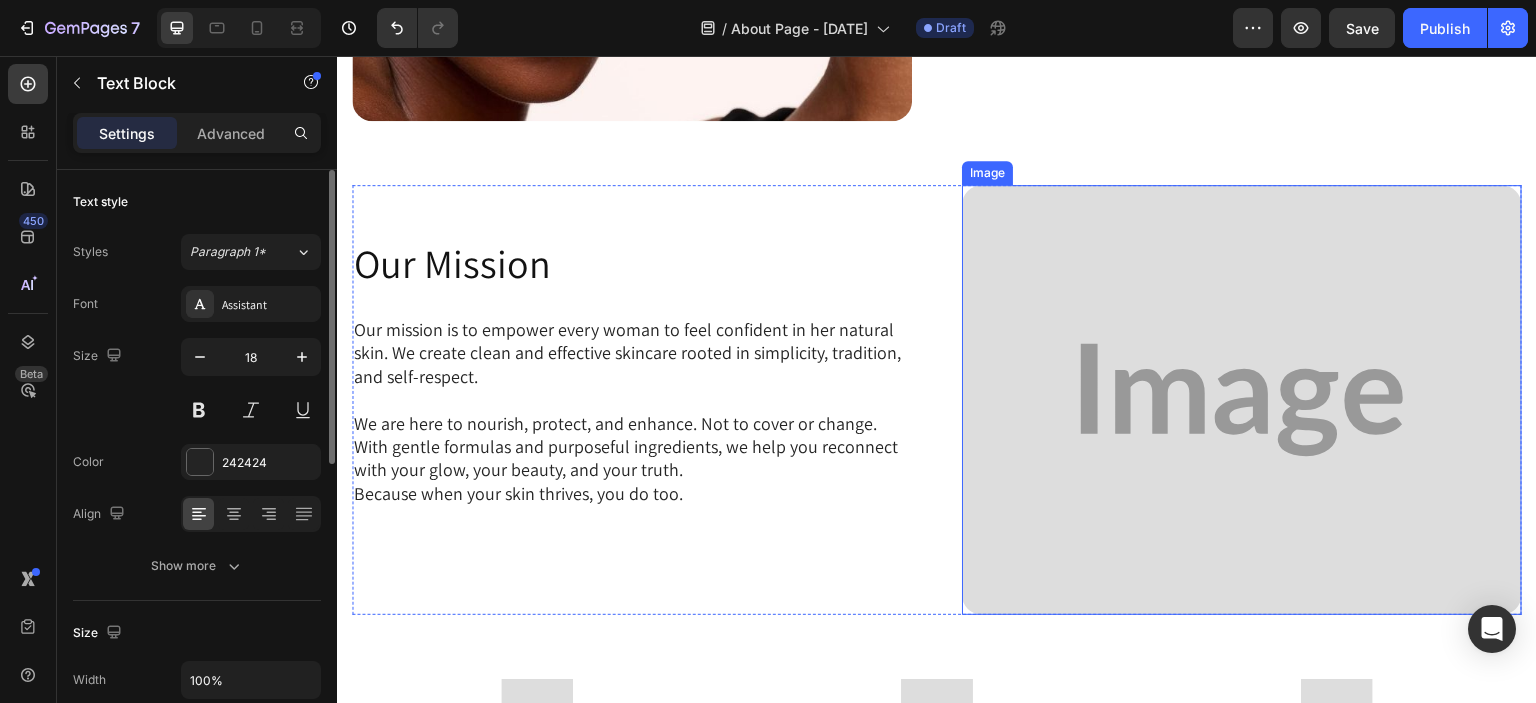 click at bounding box center [1242, 400] 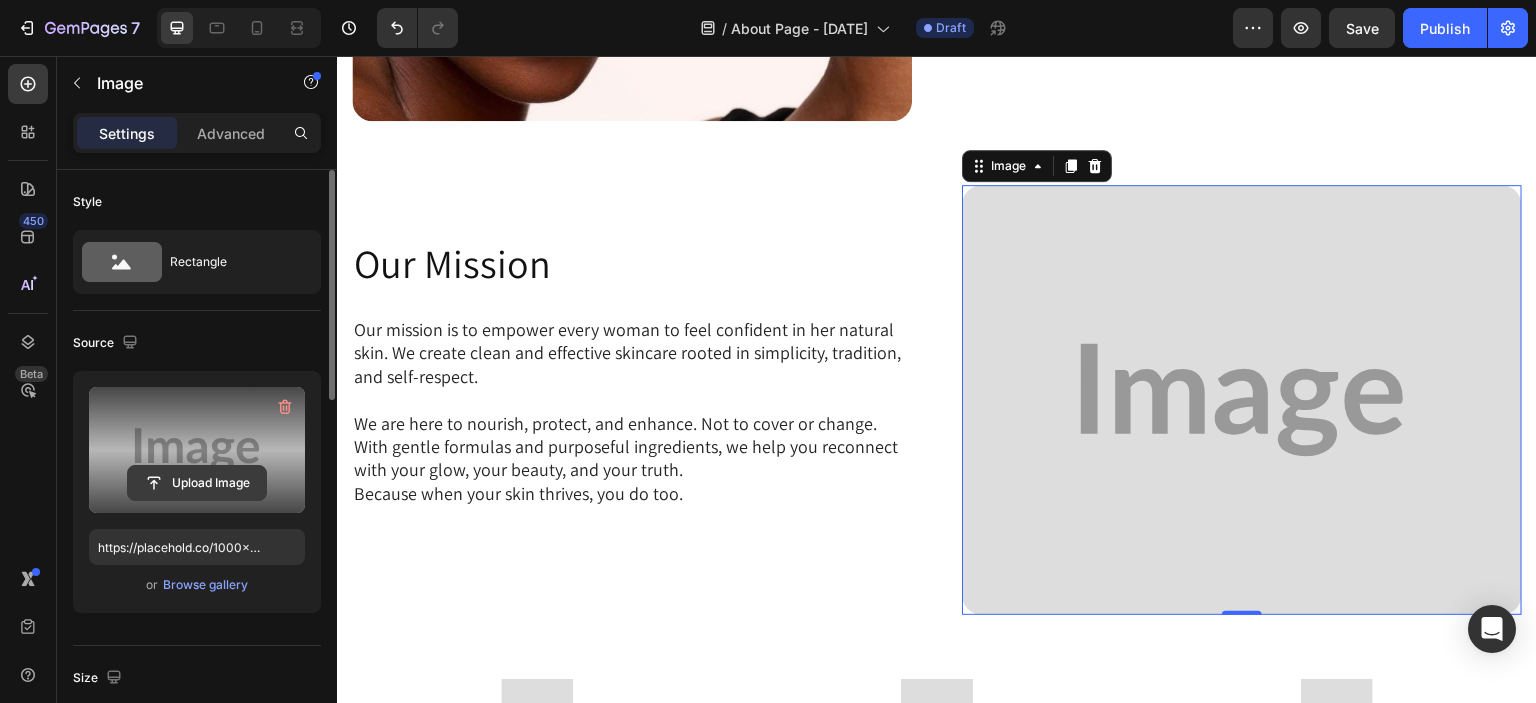 click 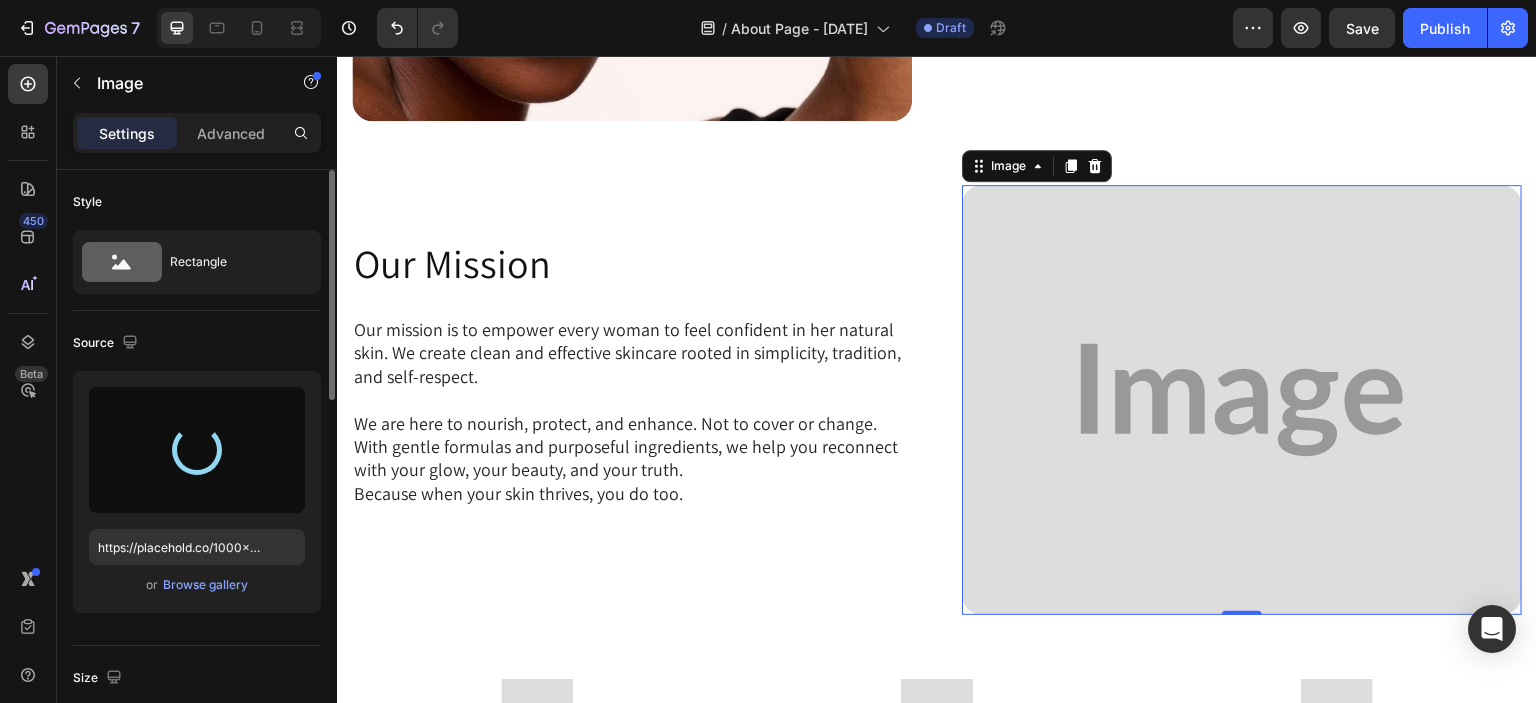 type on "https://cdn.shopify.com/s/files/1/0663/9881/4339/files/gempages_578192608090653637-2bf91e9c-a0cd-43d3-9681-f4224ec749b2.jpg" 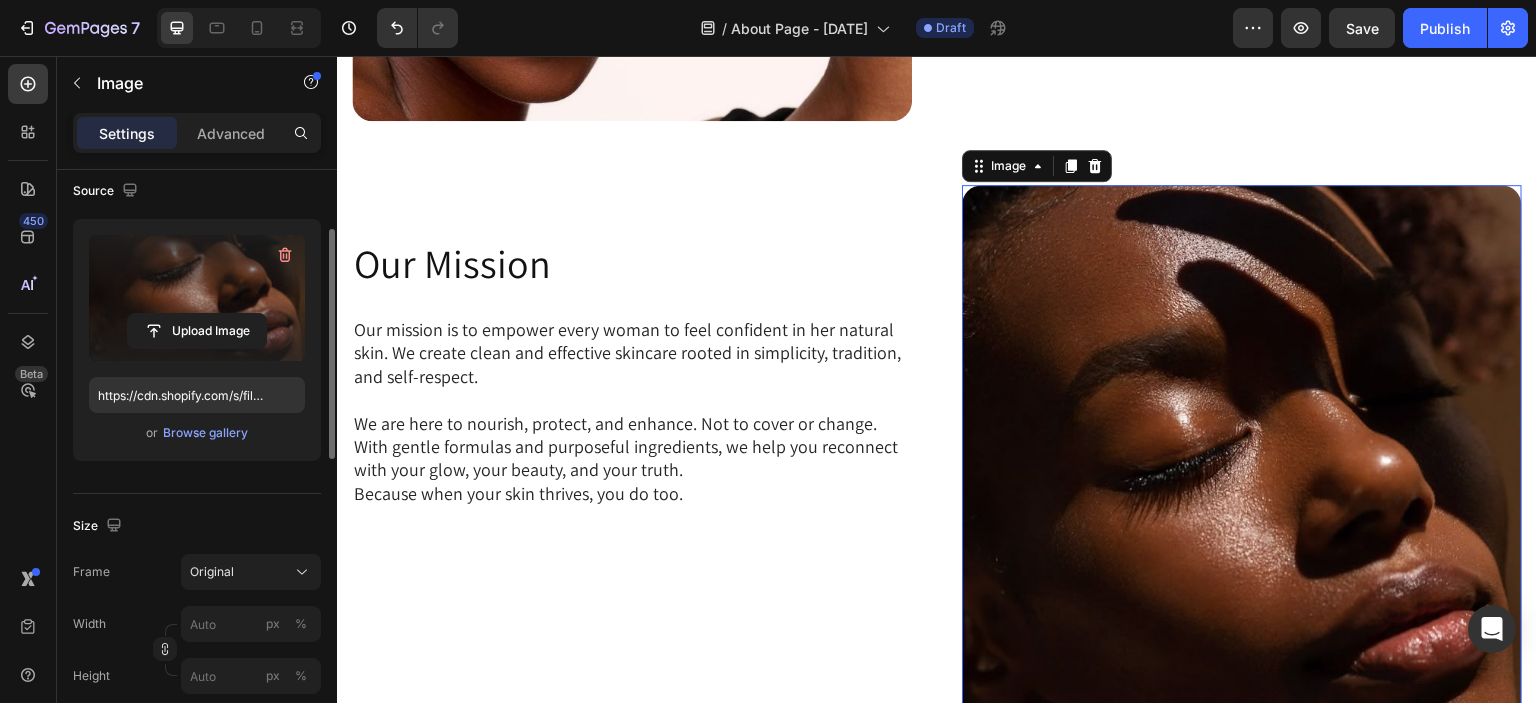scroll, scrollTop: 333, scrollLeft: 0, axis: vertical 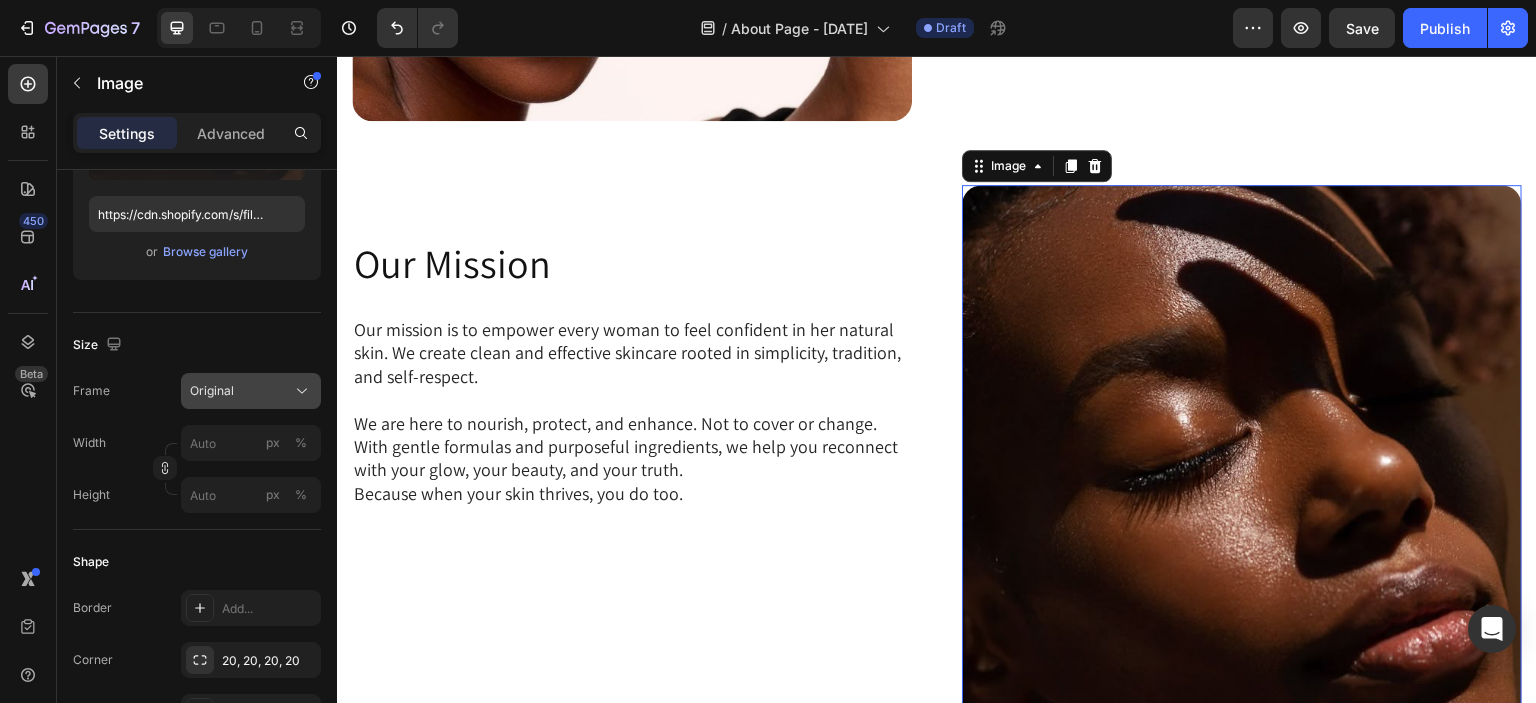 click on "Original" 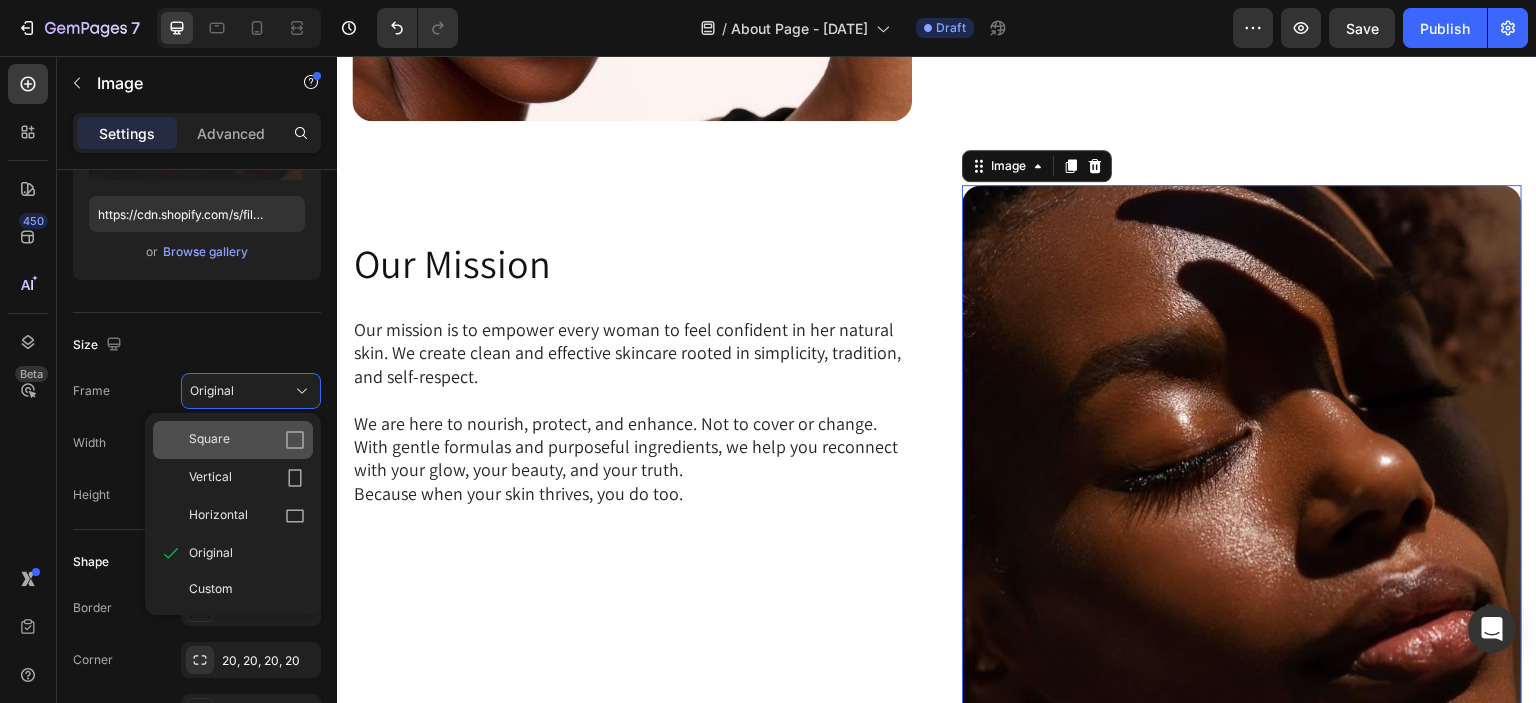 click 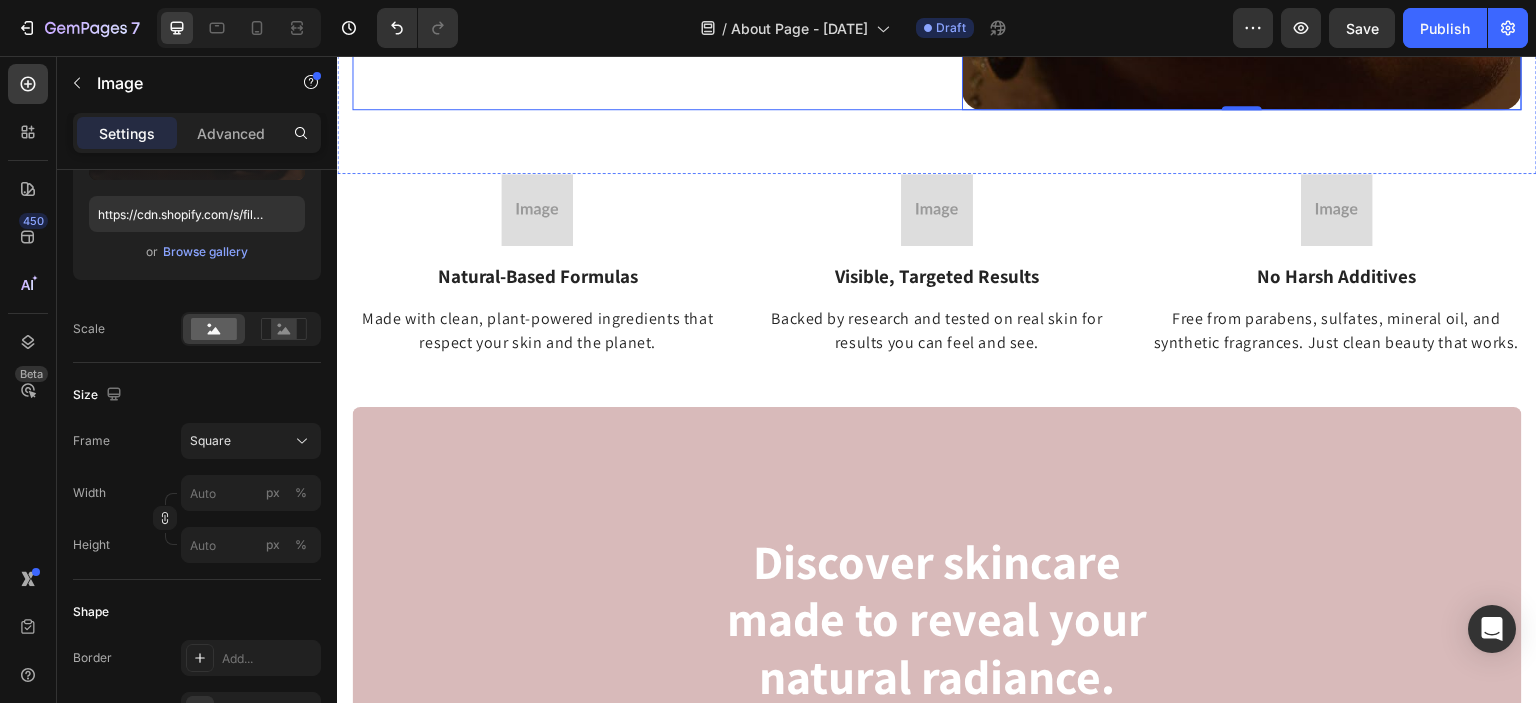 scroll, scrollTop: 1283, scrollLeft: 0, axis: vertical 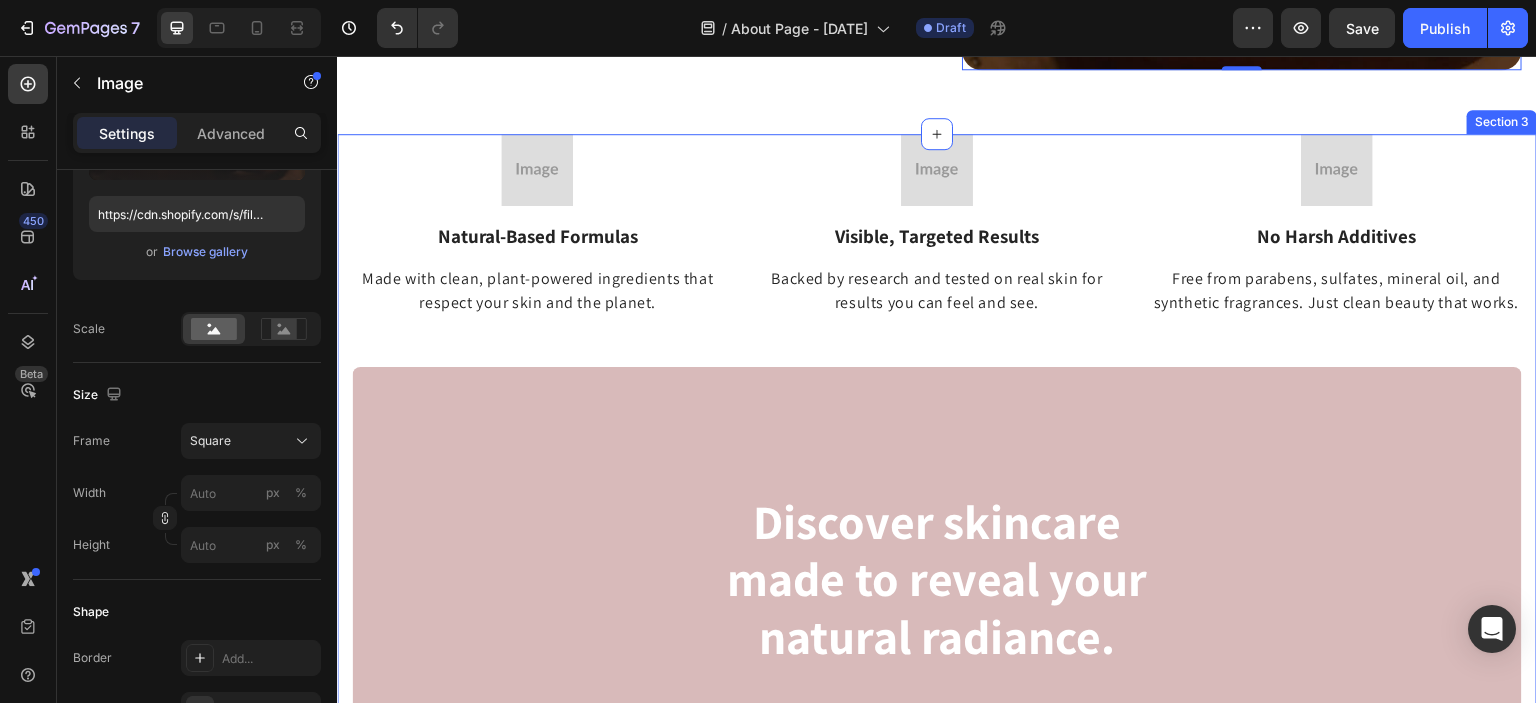 click on "Image Natural-Based Formulas Heading Made with clean, plant-powered ingredients that  respect your skin and the planet. Text block Image Visible, Targeted Results Heading Backed by research and tested on real skin for  results you can feel and see. Text block Image No Harsh Additives Heading Free from parabens, sulfates, mineral oil, and  synthetic fragrances. Just clean beauty that works. Text block Row Discover skincare made to reveal your natural radiance. Heading SHOP NOW Button Row Row Hero Banner Row" at bounding box center (937, 524) 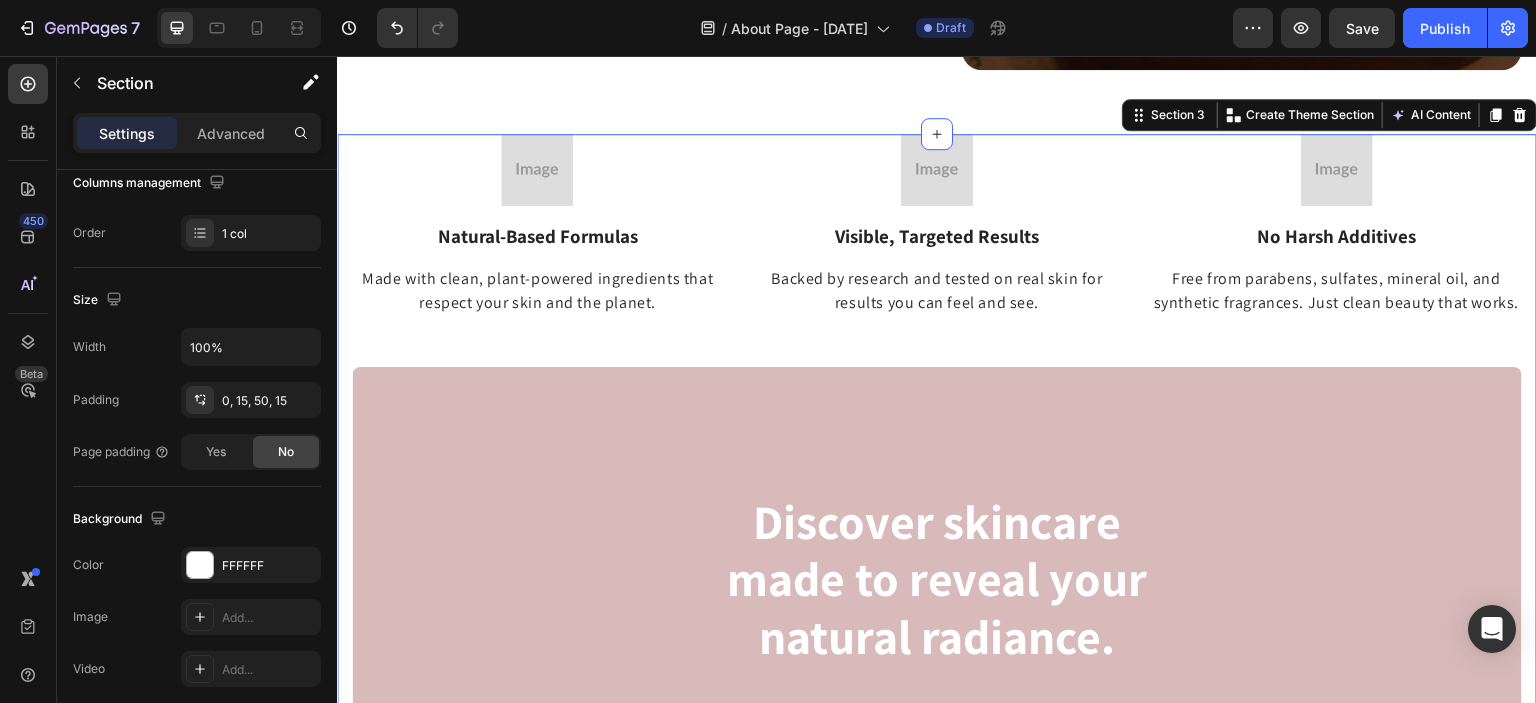 scroll, scrollTop: 0, scrollLeft: 0, axis: both 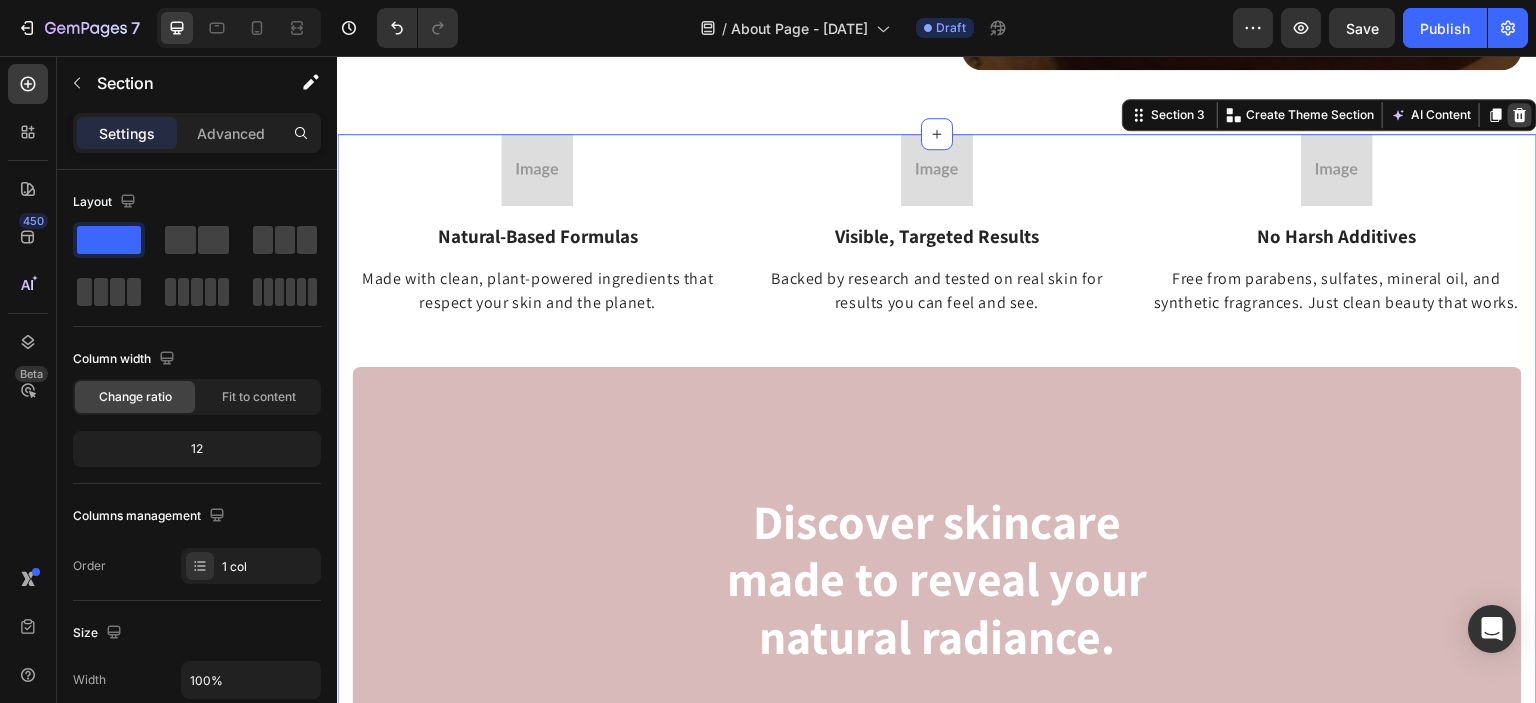 click 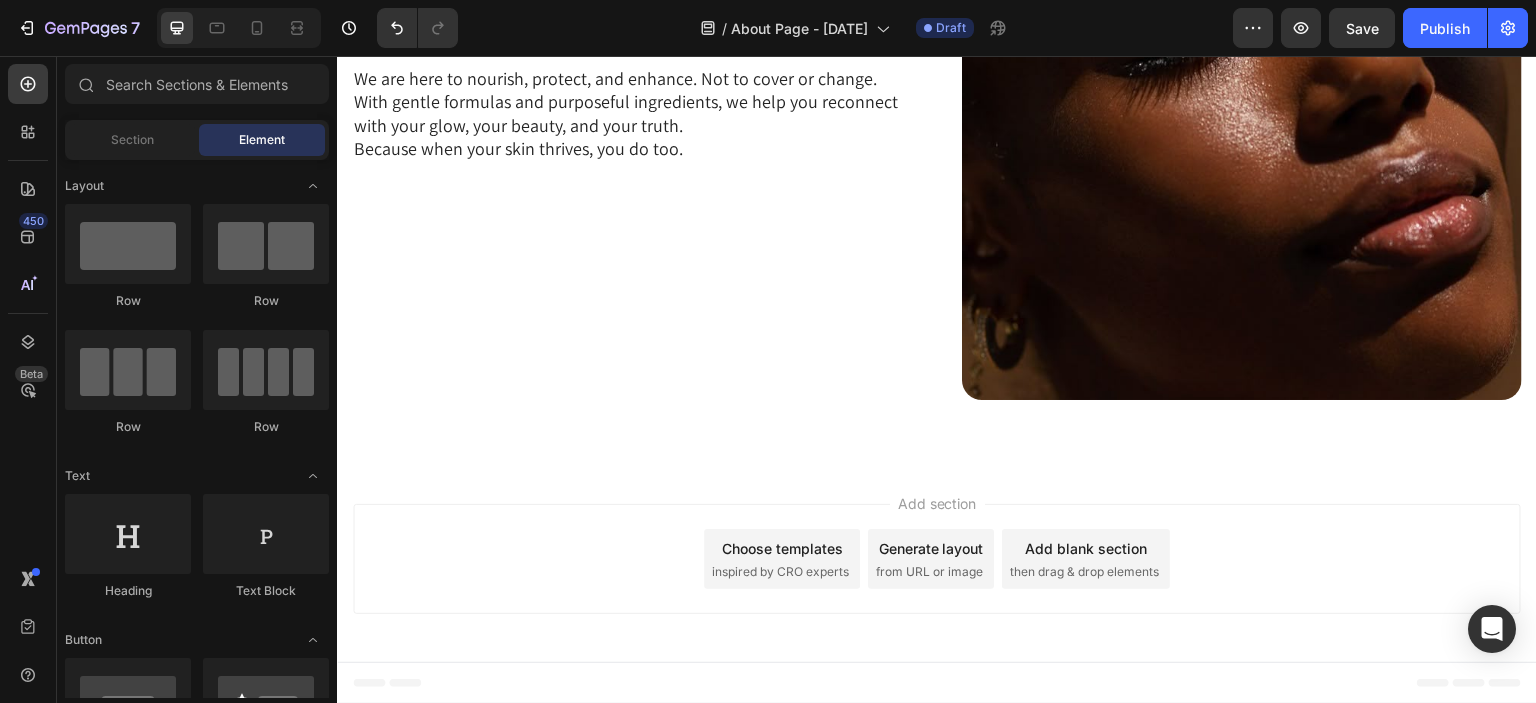 scroll, scrollTop: 945, scrollLeft: 0, axis: vertical 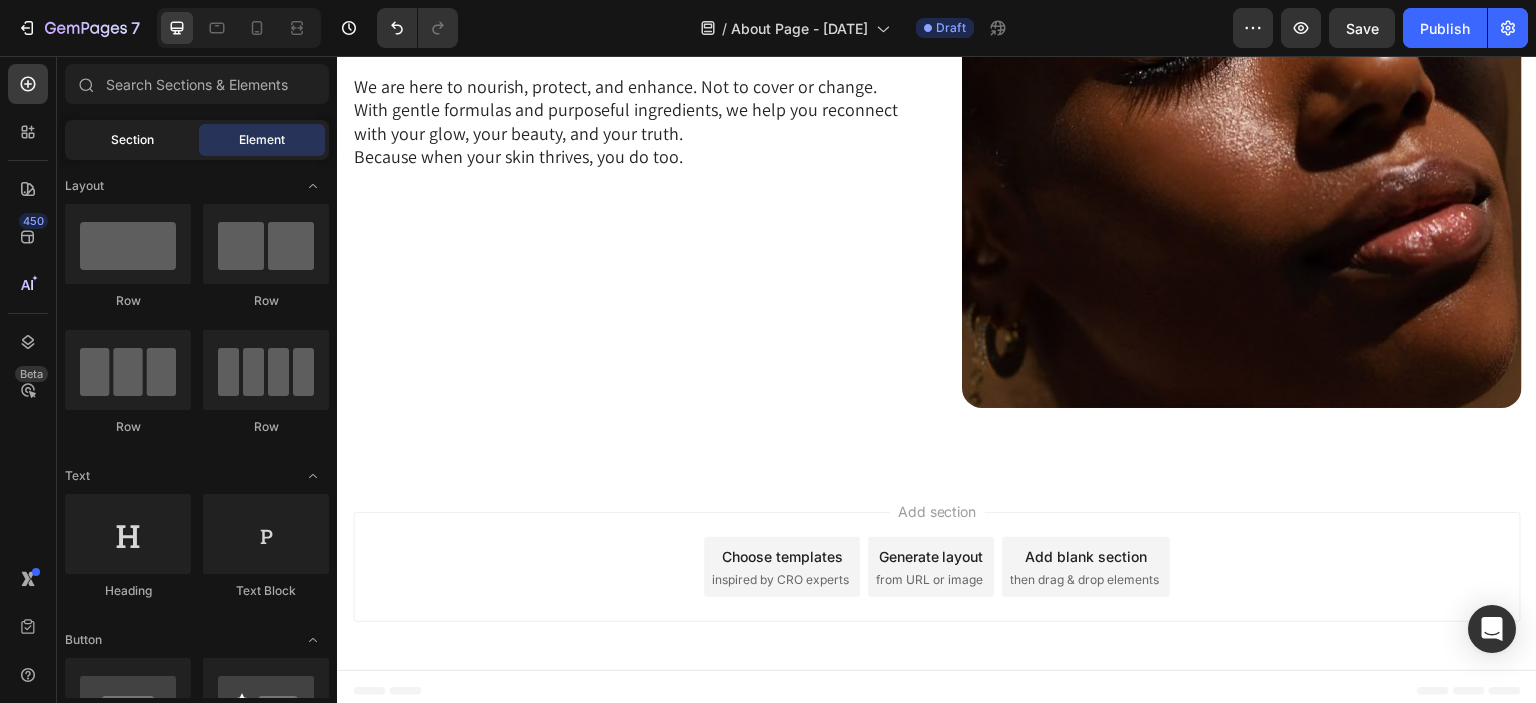 click on "Section" 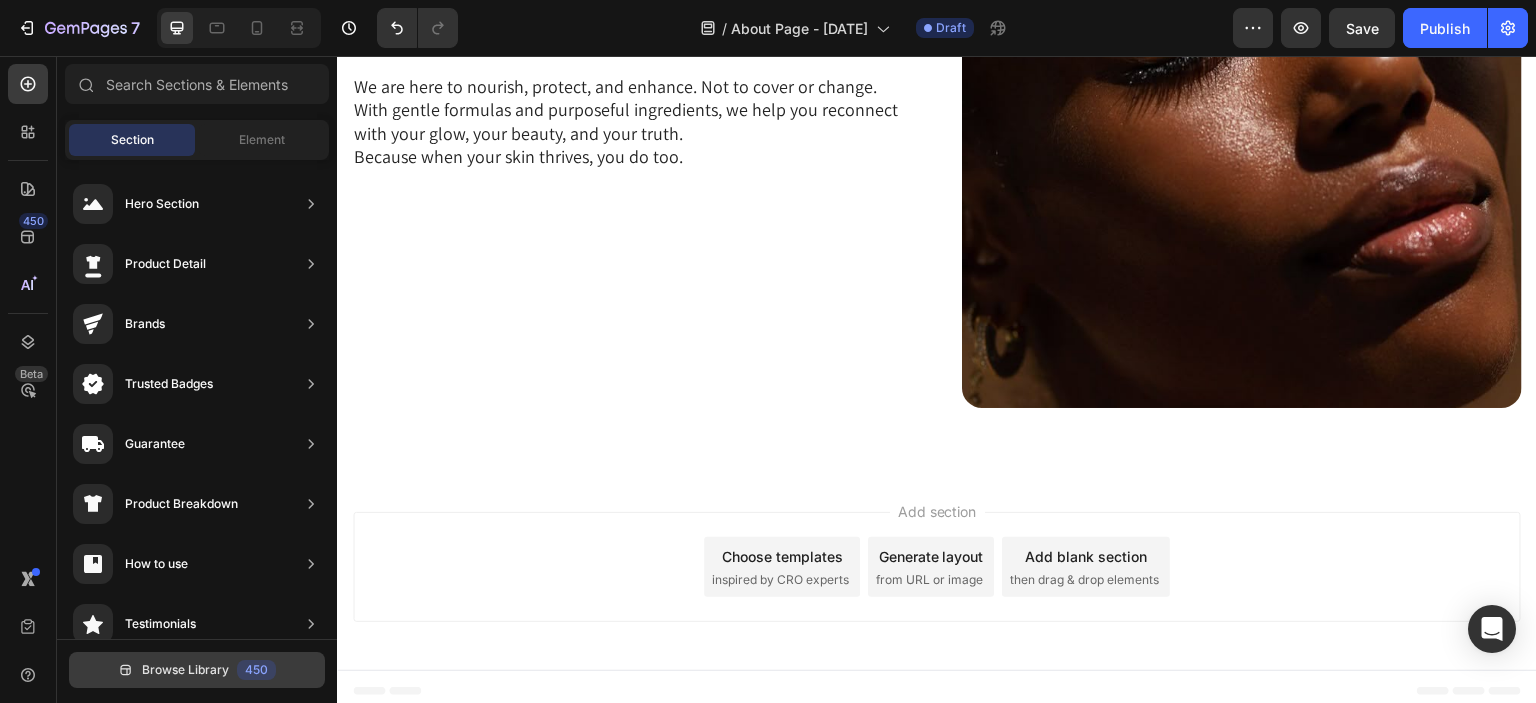 click on "Browse Library" at bounding box center [185, 670] 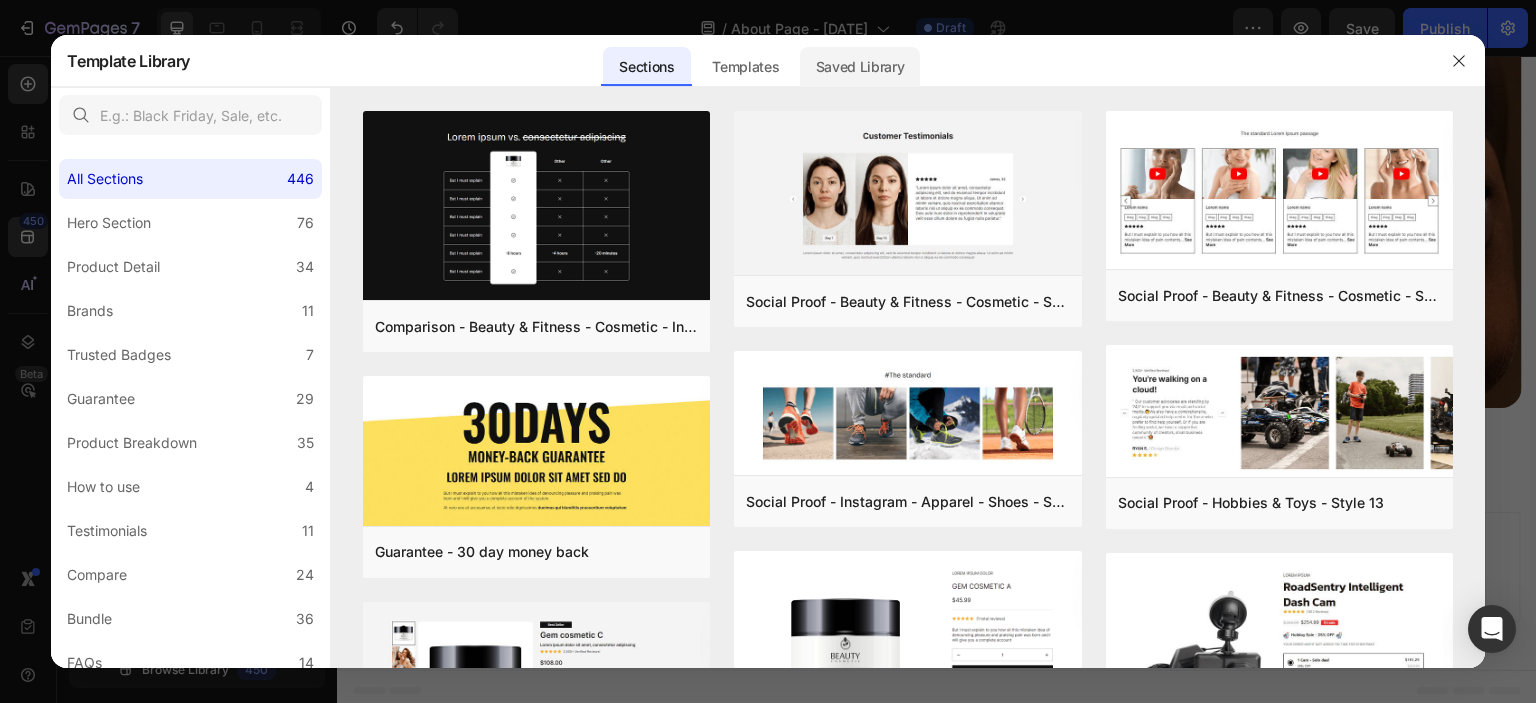 click on "Saved Library" 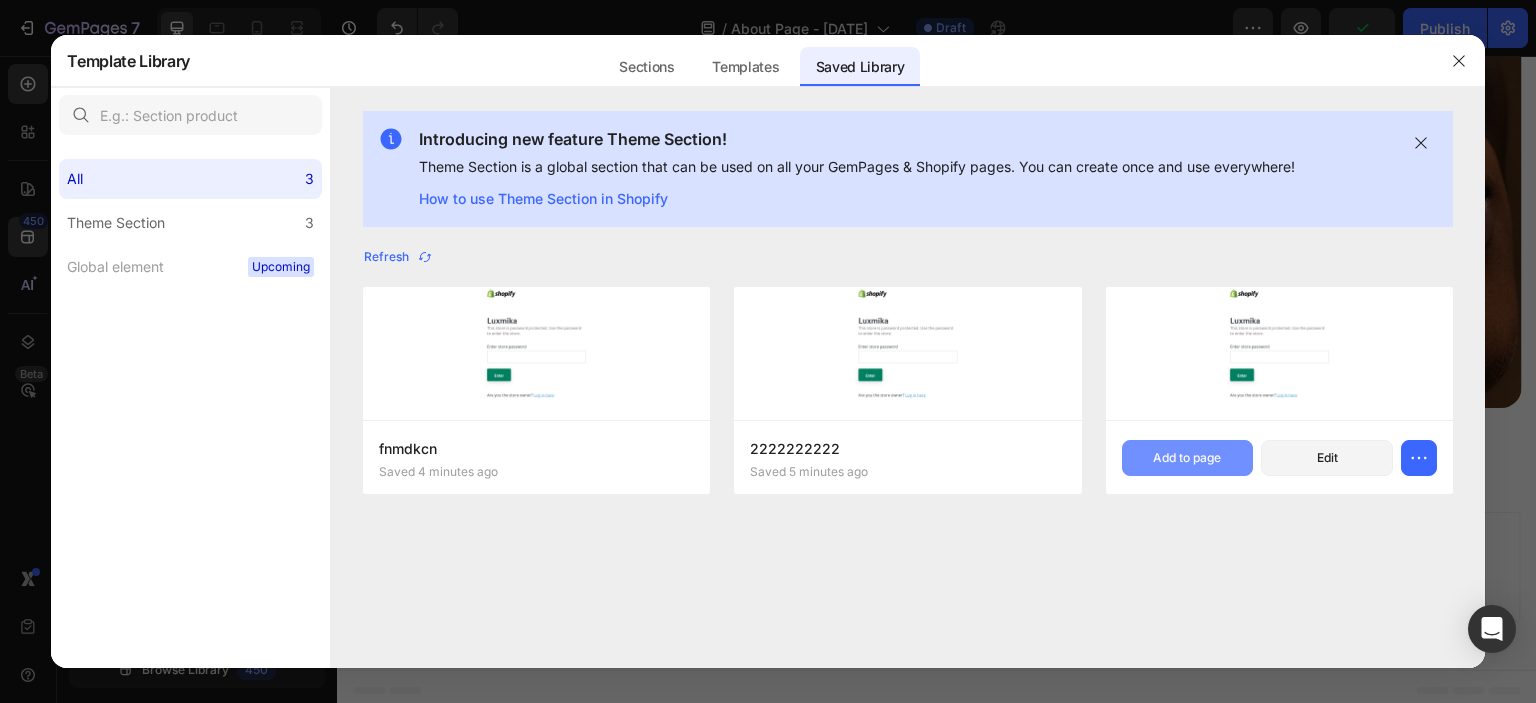 click on "Add to page" at bounding box center (1188, 458) 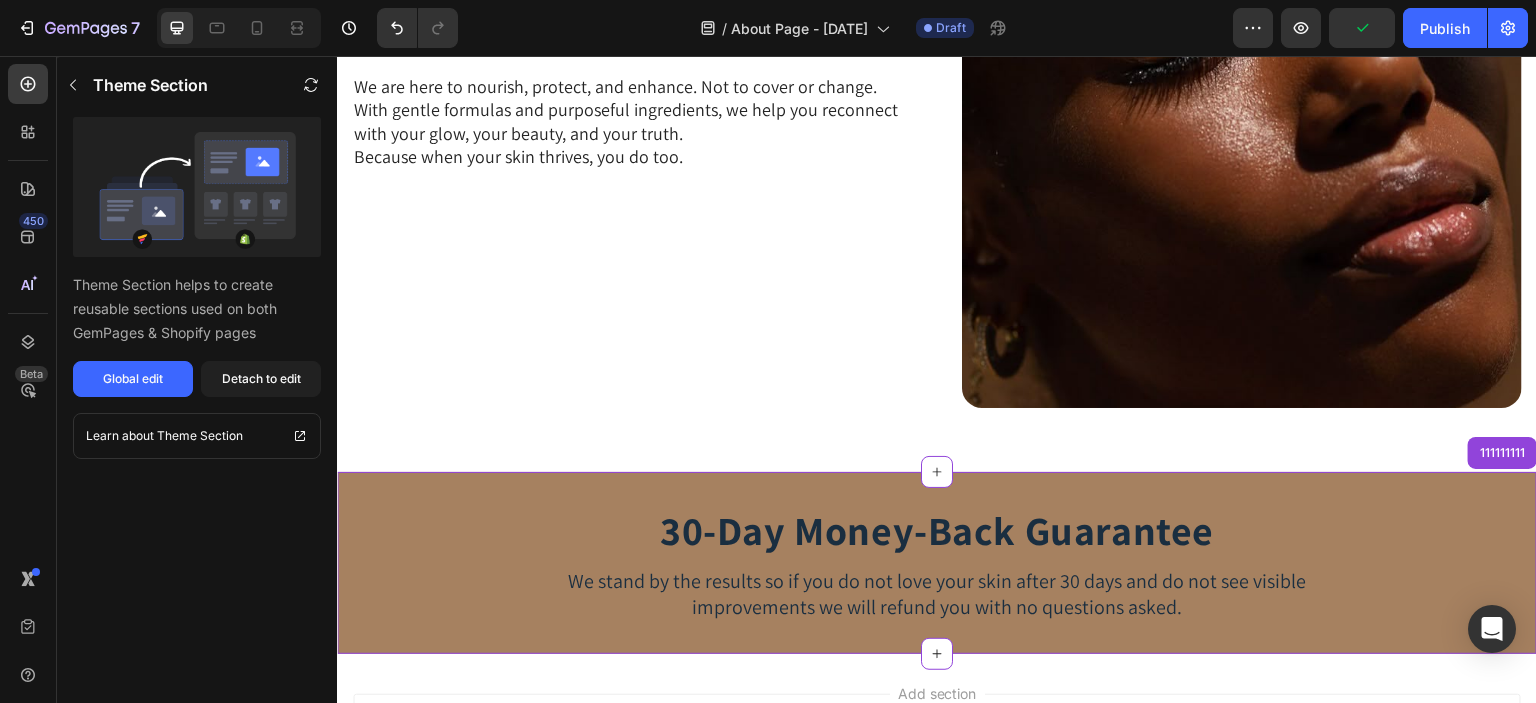 scroll, scrollTop: 1128, scrollLeft: 0, axis: vertical 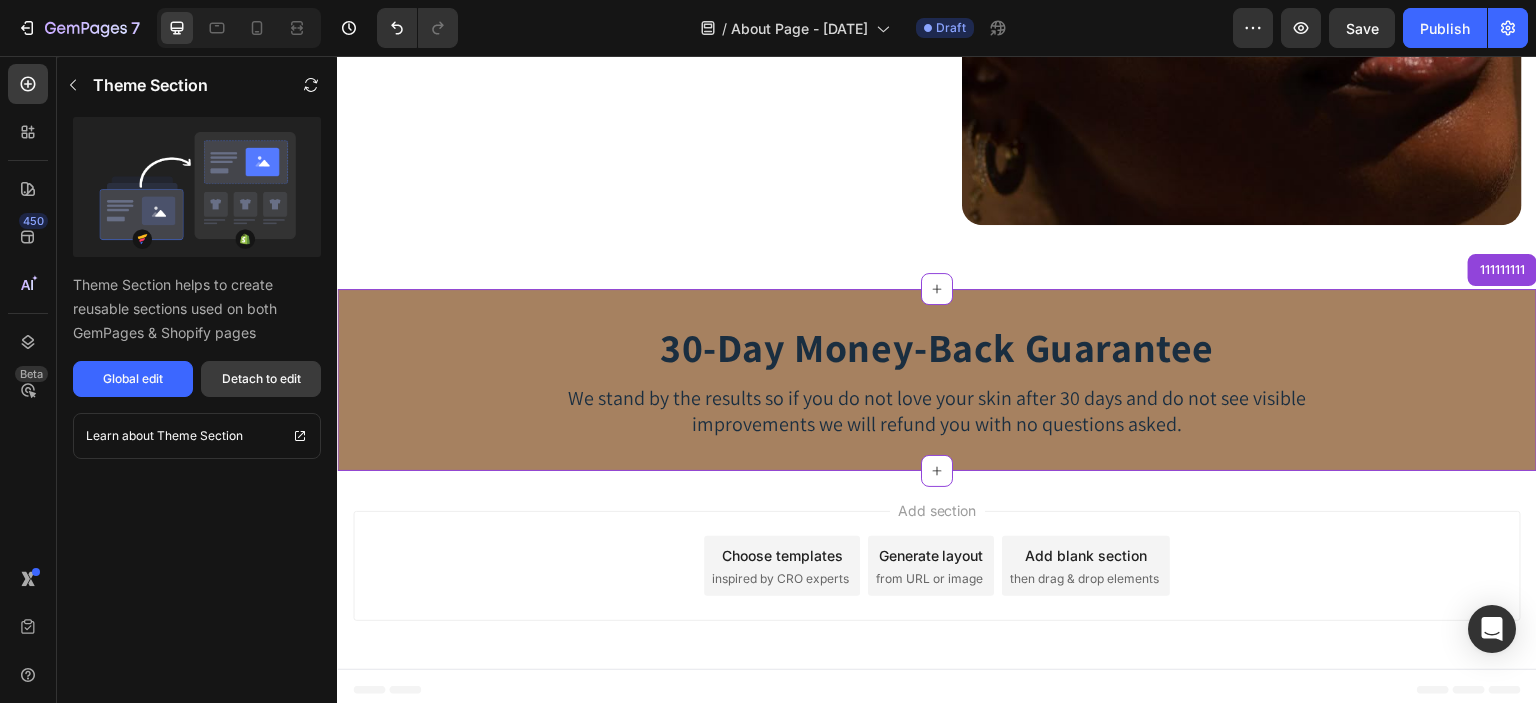click on "Detach to edit" at bounding box center [261, 379] 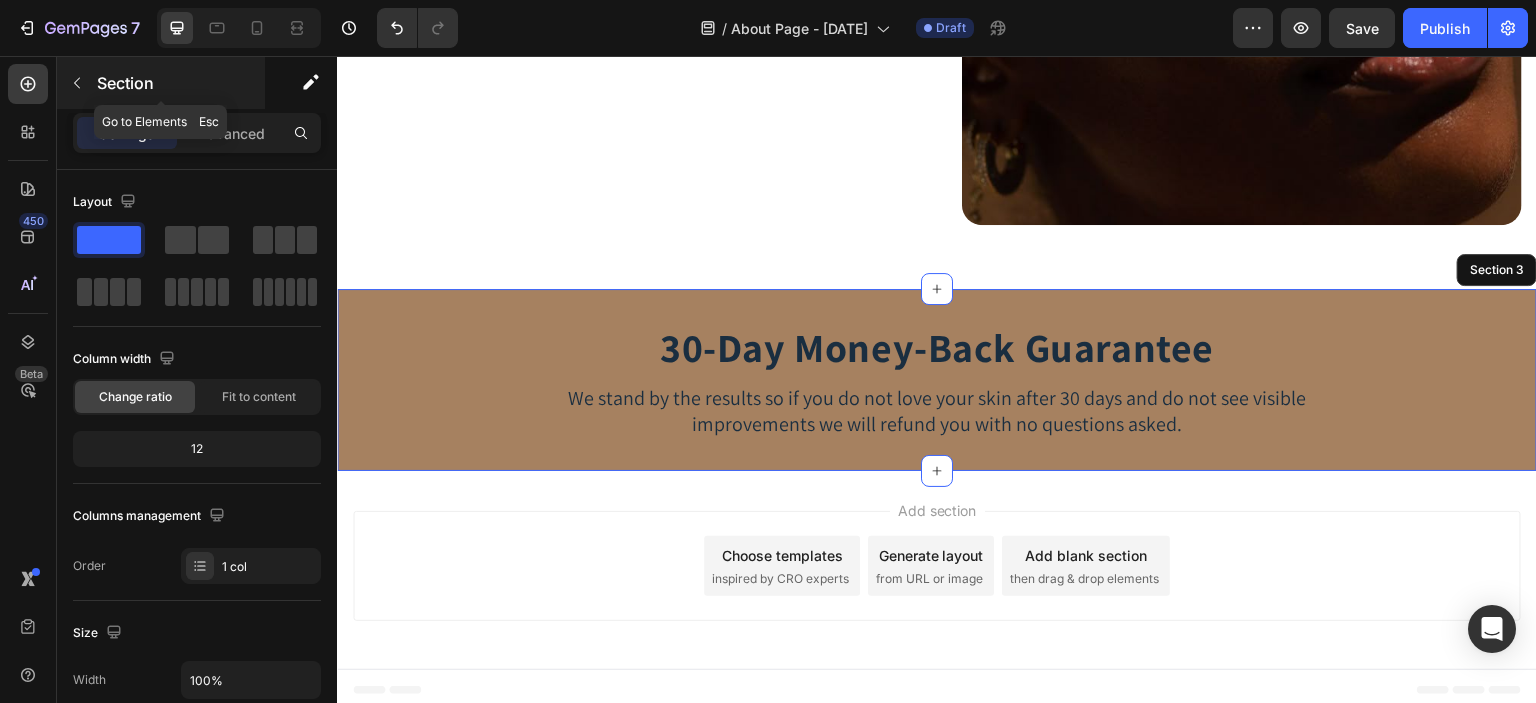 click on "Section" at bounding box center (179, 83) 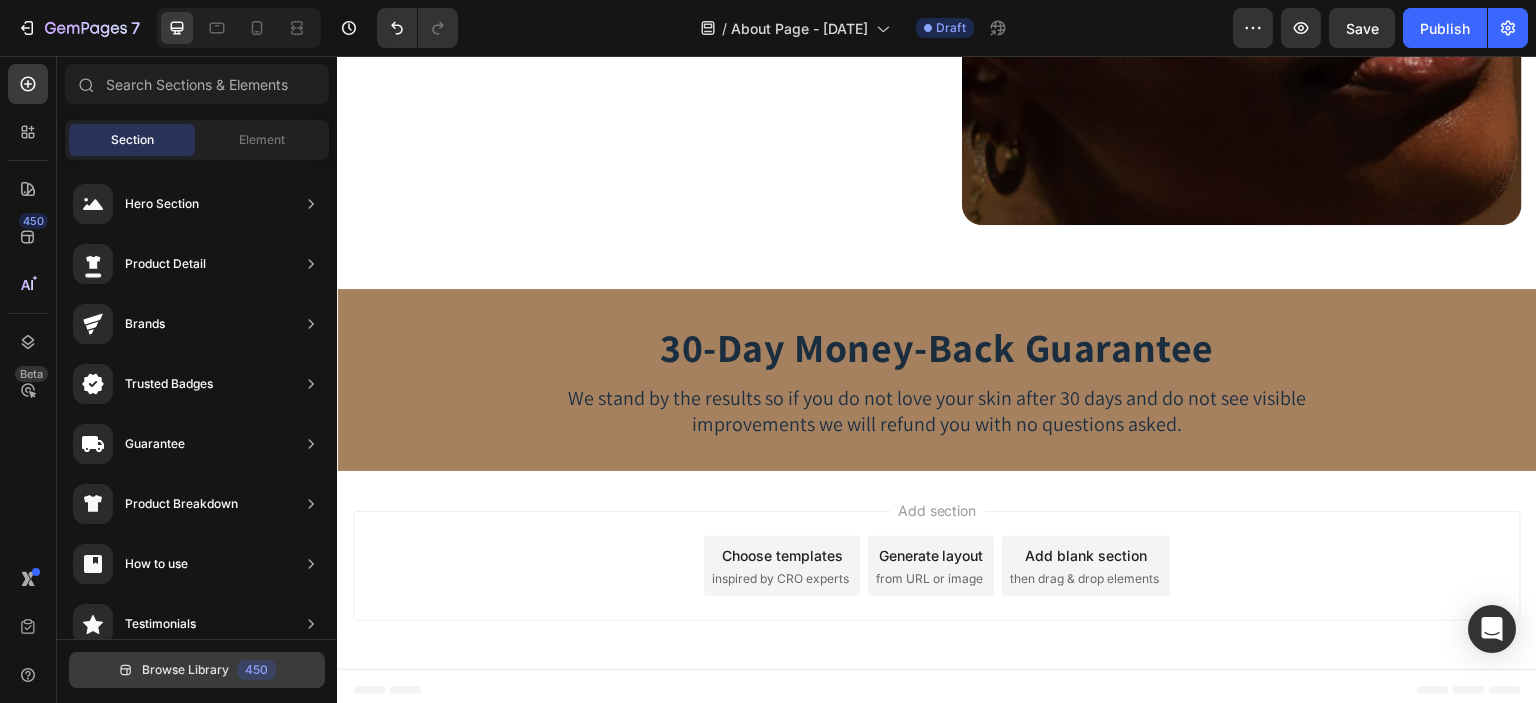 click on "Browse Library" at bounding box center [185, 670] 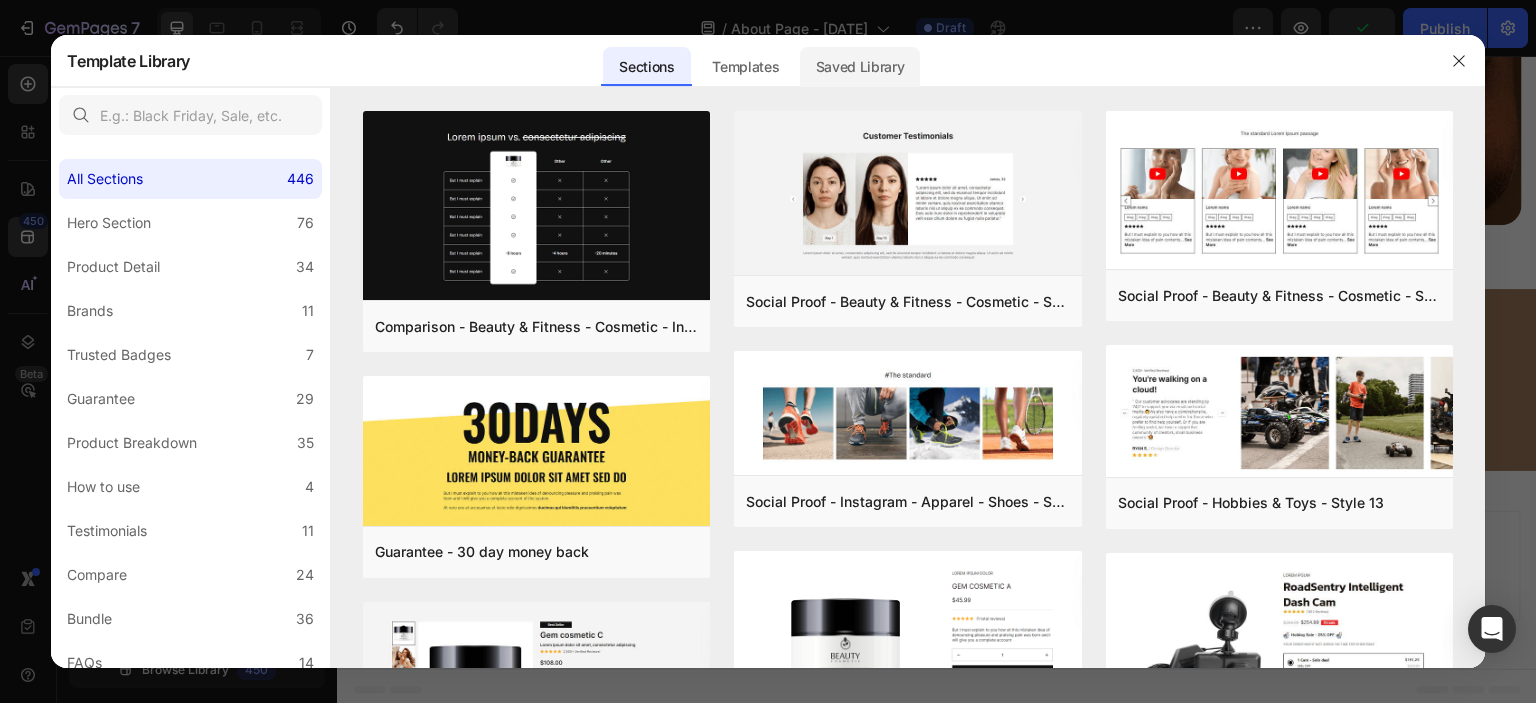 click on "Saved Library" 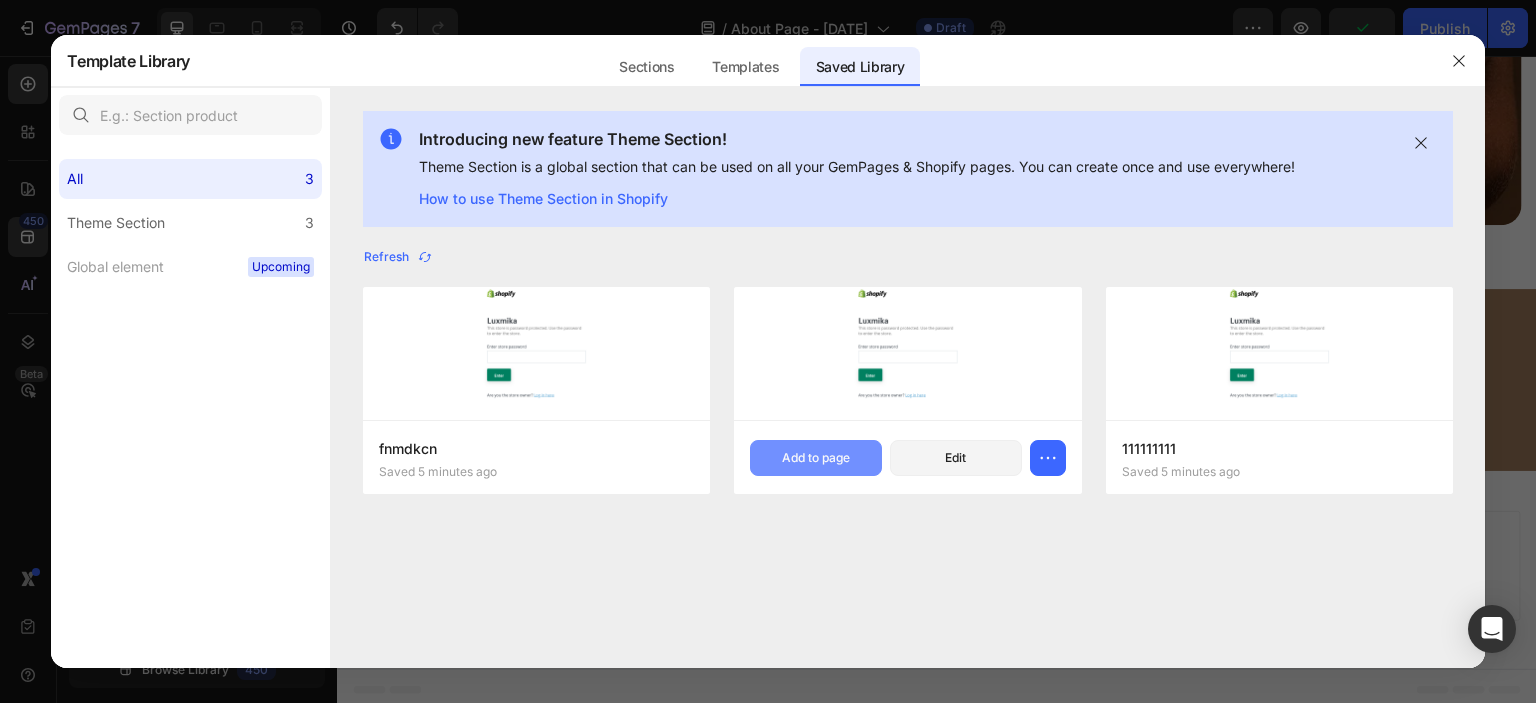 click on "Add to page" at bounding box center (816, 458) 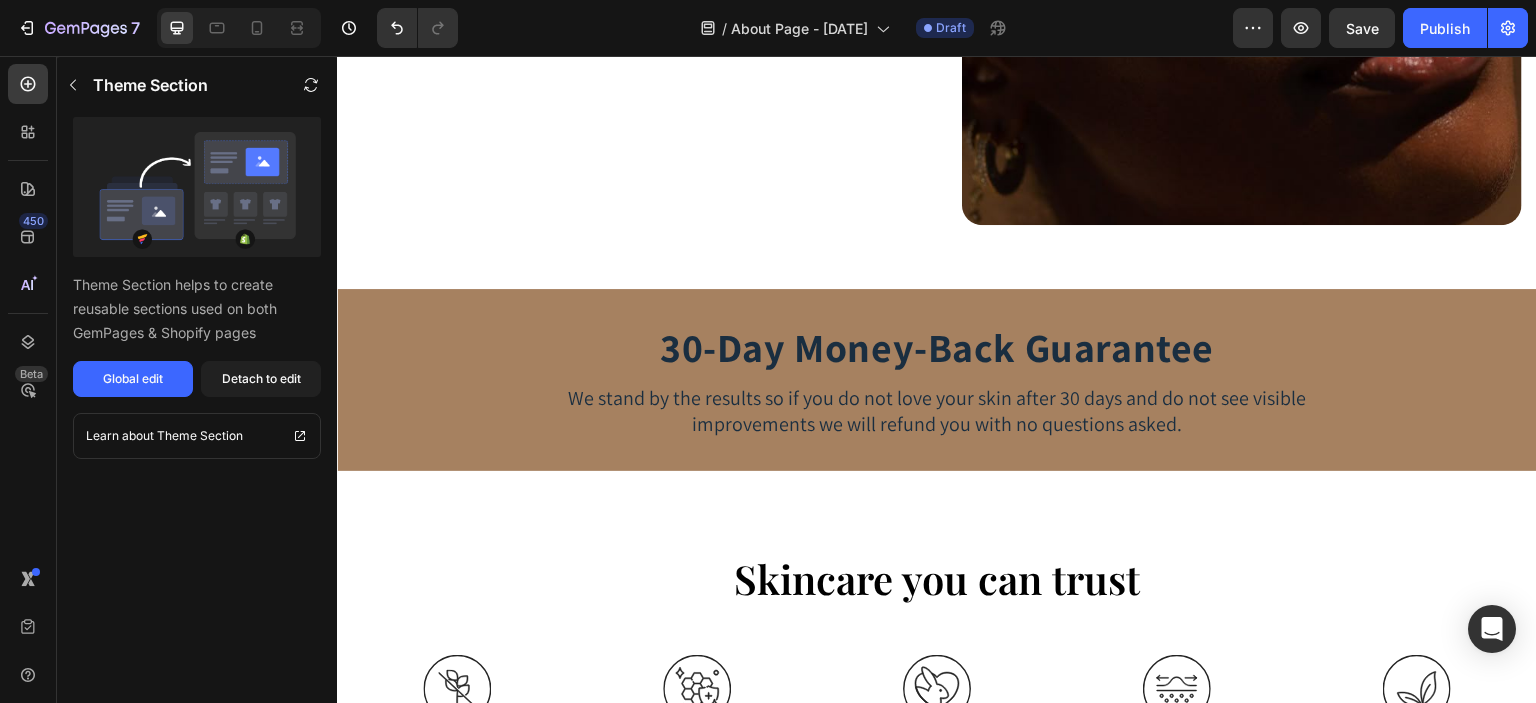 scroll, scrollTop: 1500, scrollLeft: 0, axis: vertical 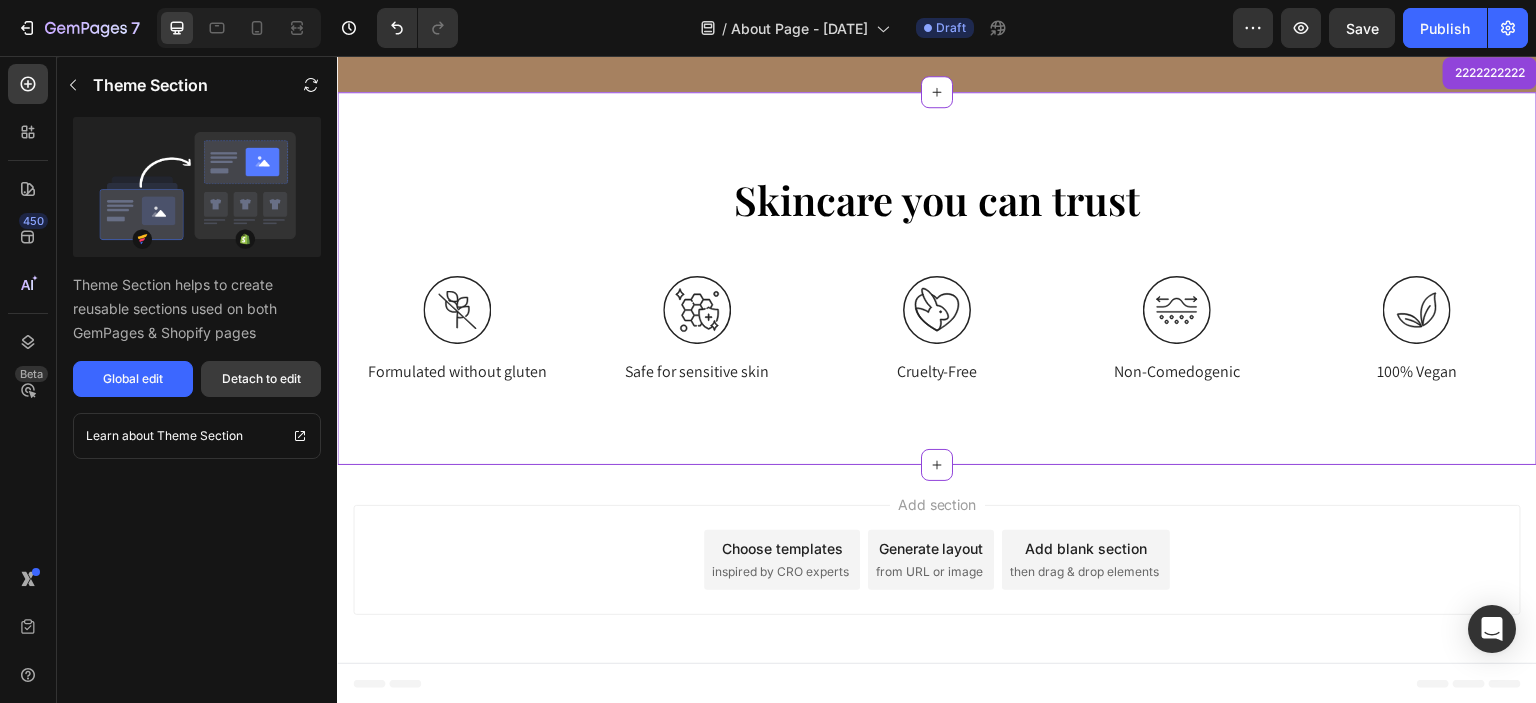 click on "Detach to edit" at bounding box center (261, 379) 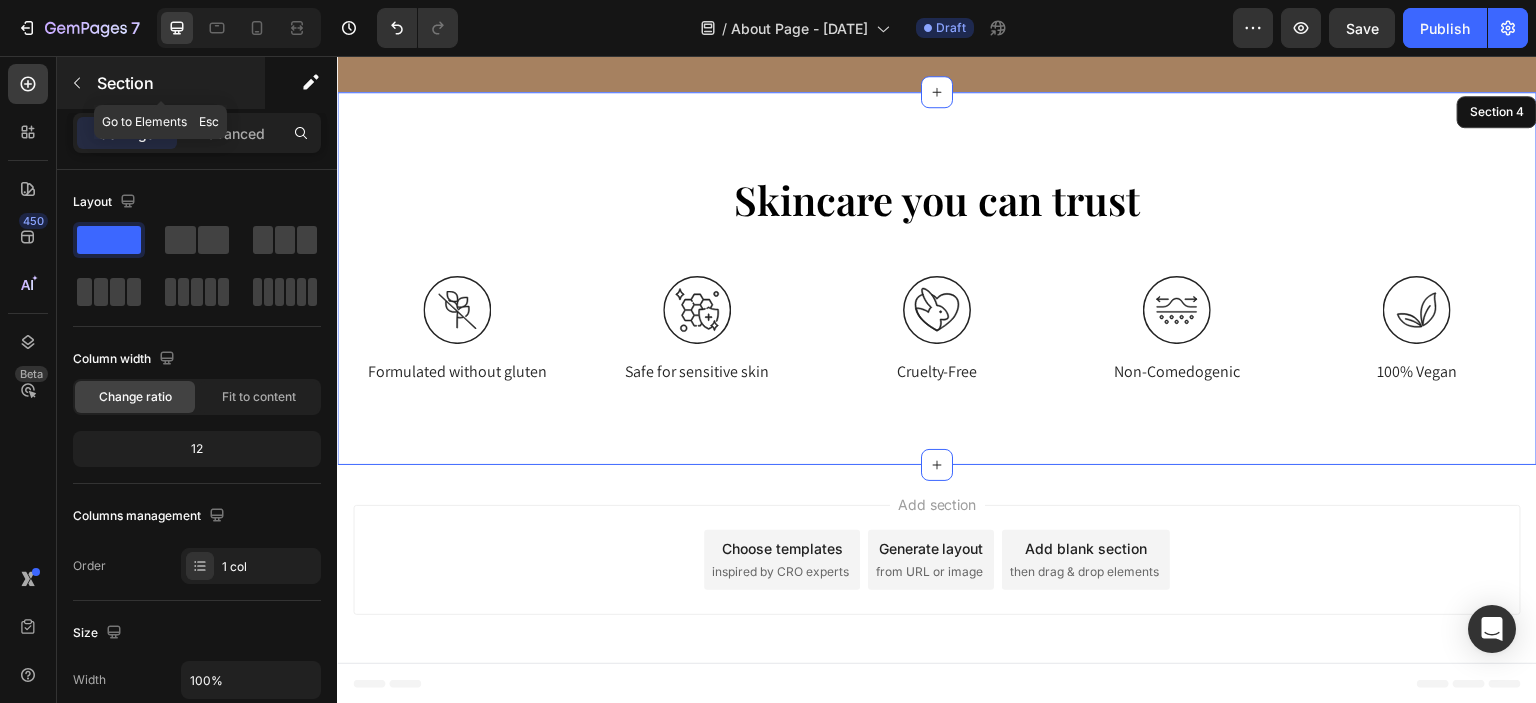 click on "Section" at bounding box center [179, 83] 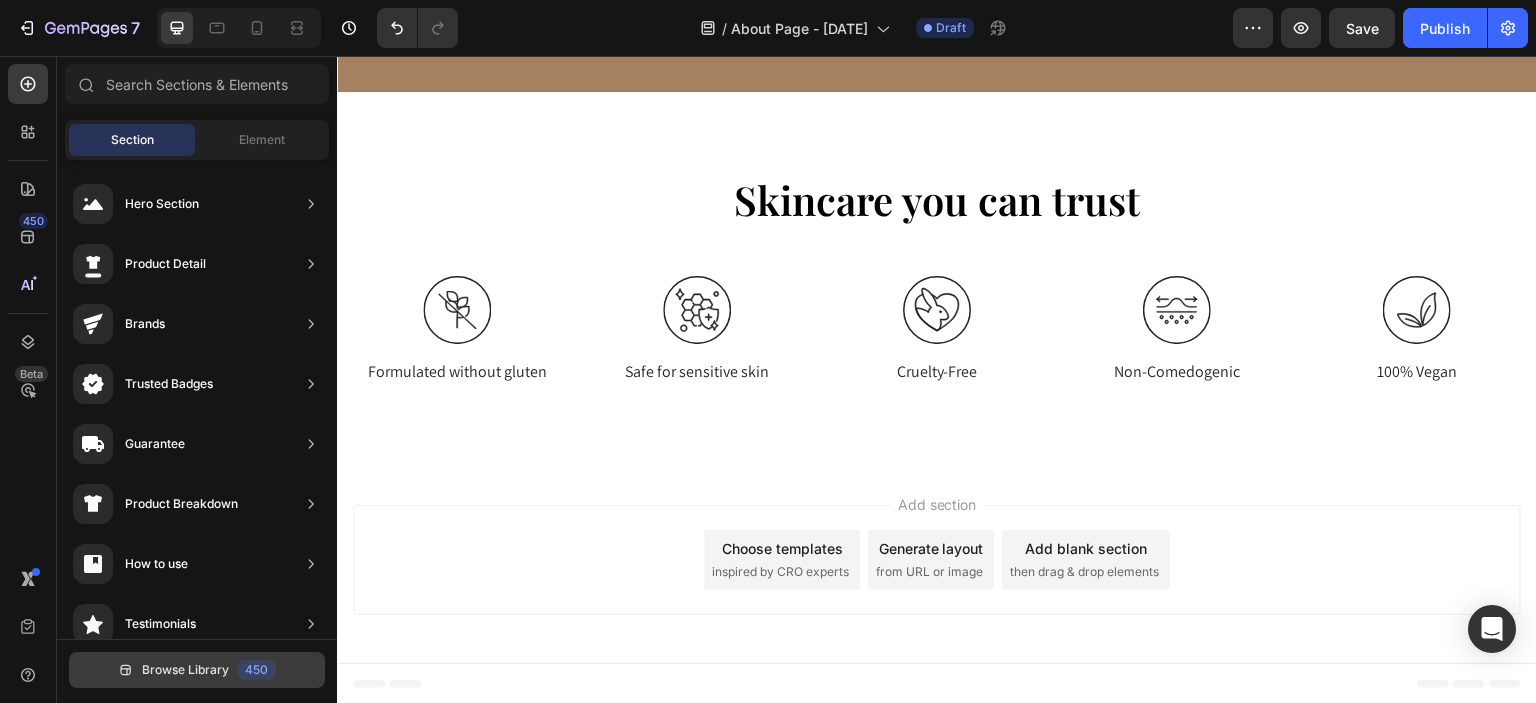 click on "Browse Library" at bounding box center (185, 670) 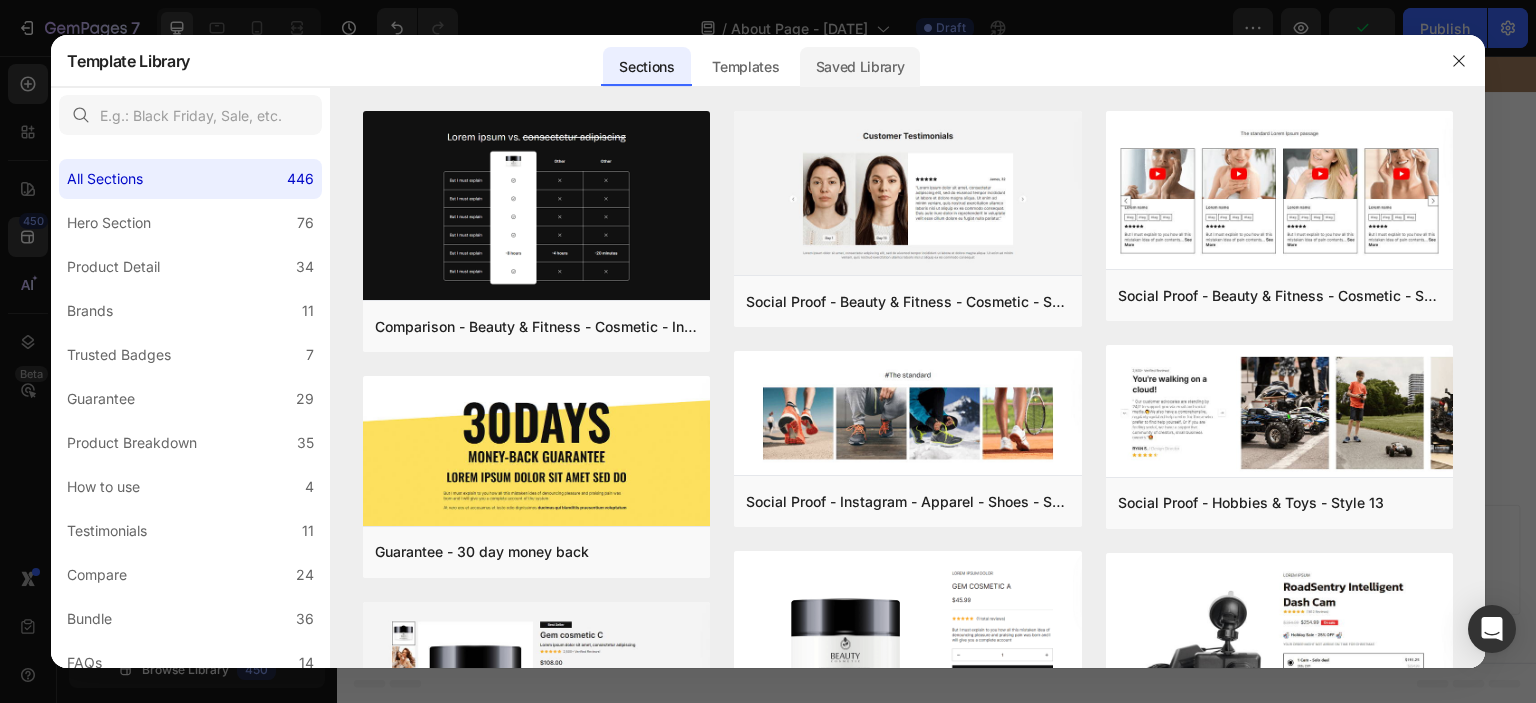 click on "Saved Library" 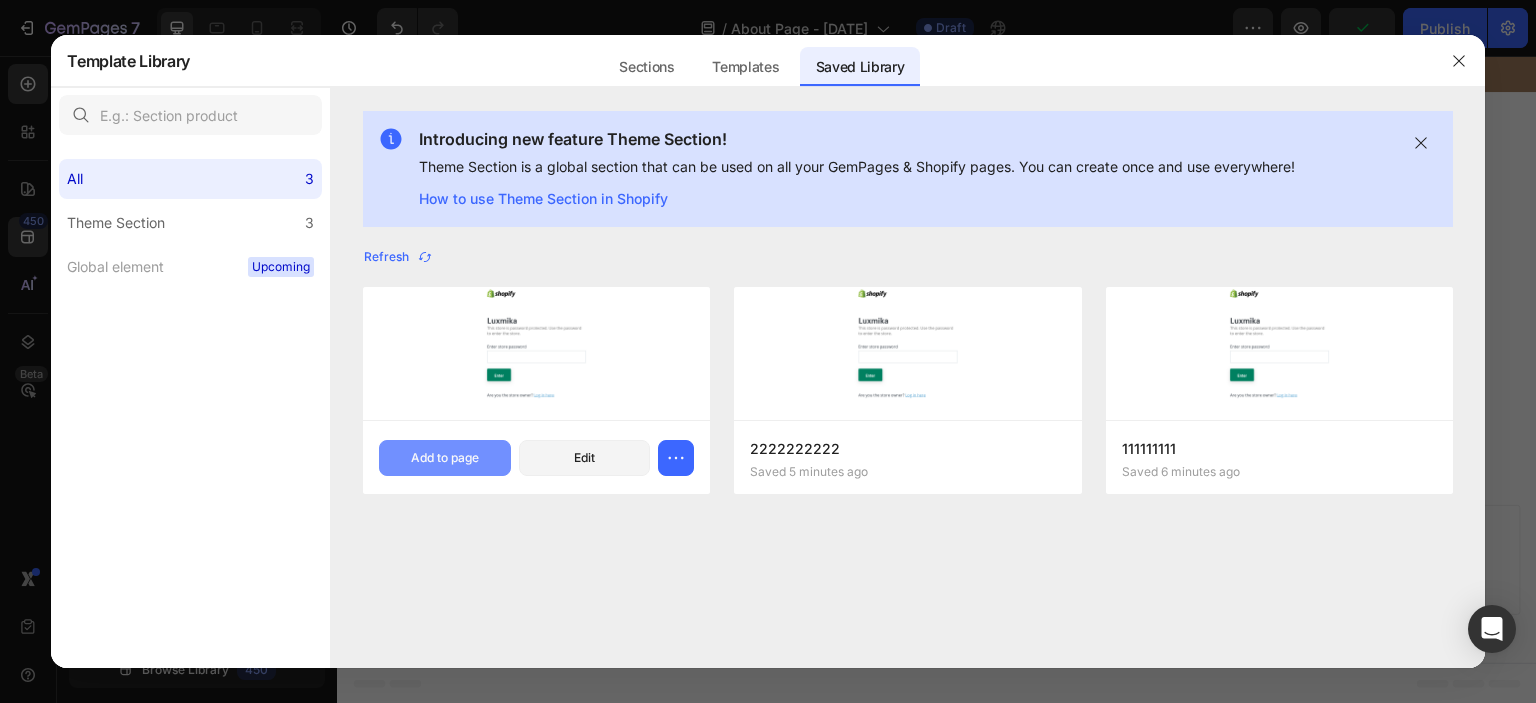 click on "Add to page" at bounding box center (445, 458) 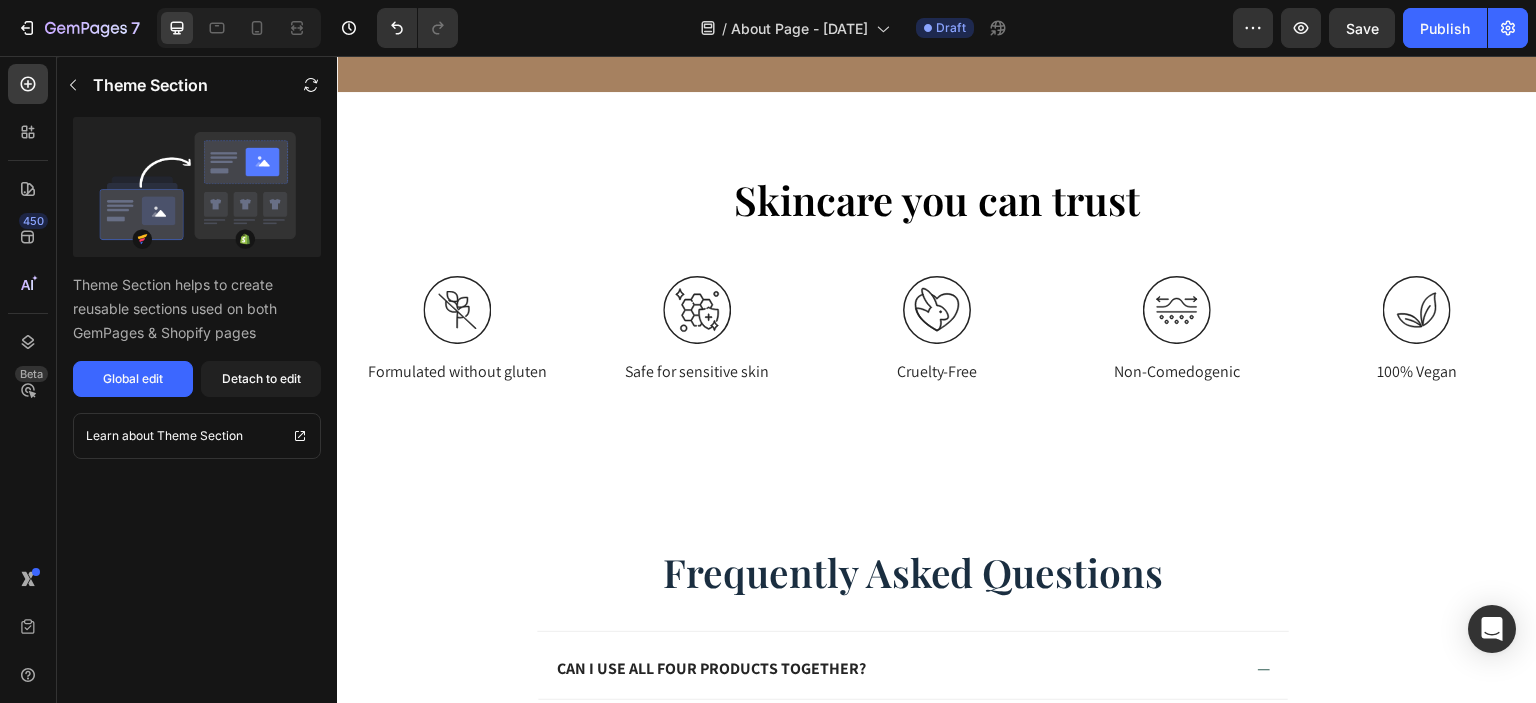 scroll, scrollTop: 1908, scrollLeft: 0, axis: vertical 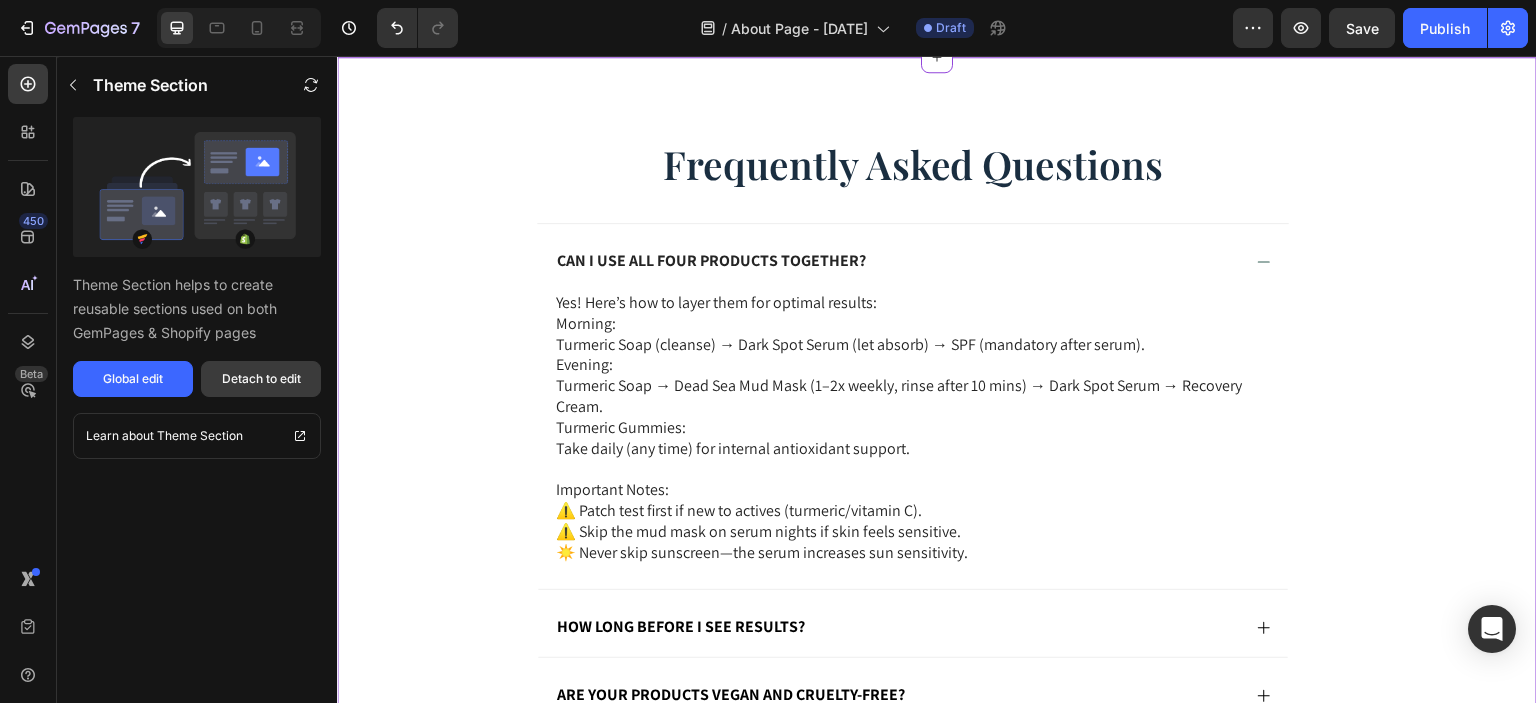 click on "Detach to edit" at bounding box center (261, 379) 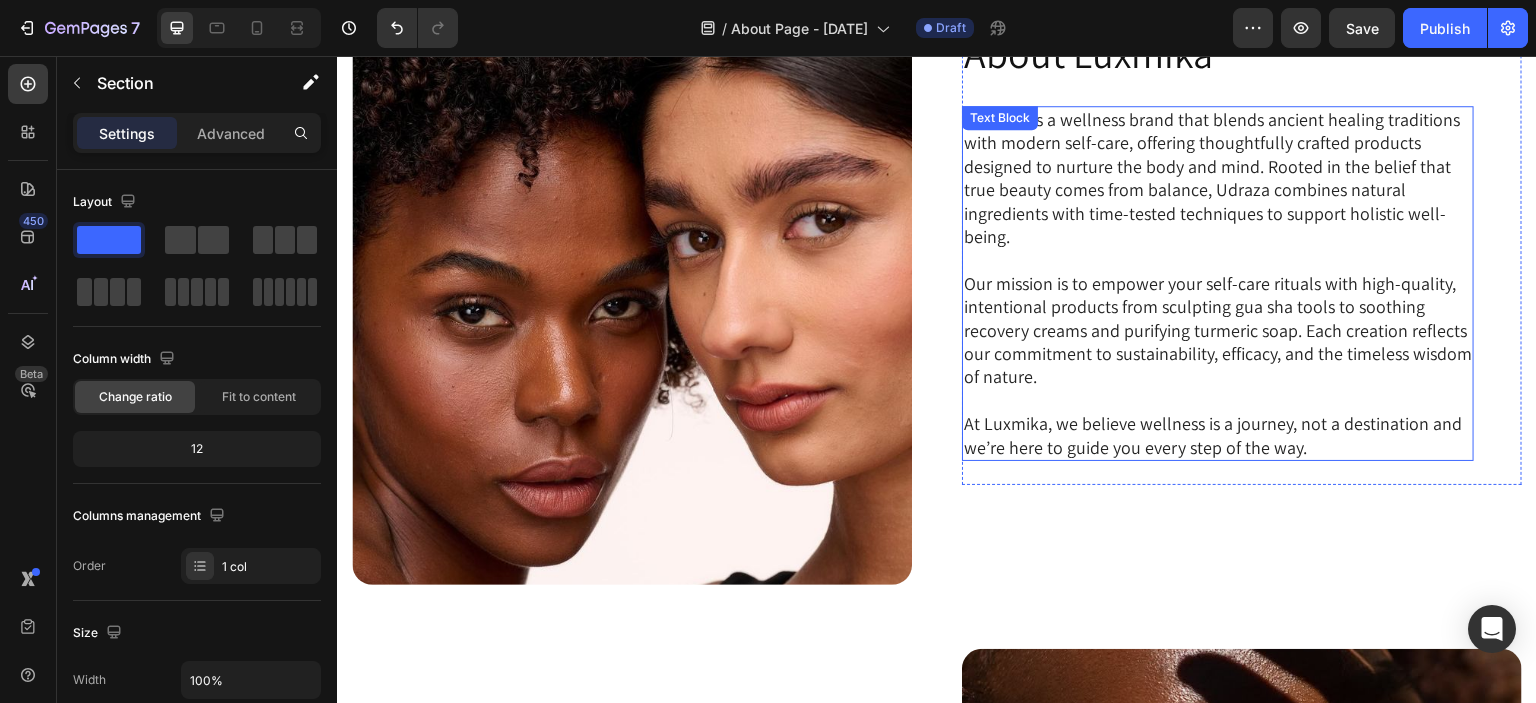 scroll, scrollTop: 26, scrollLeft: 0, axis: vertical 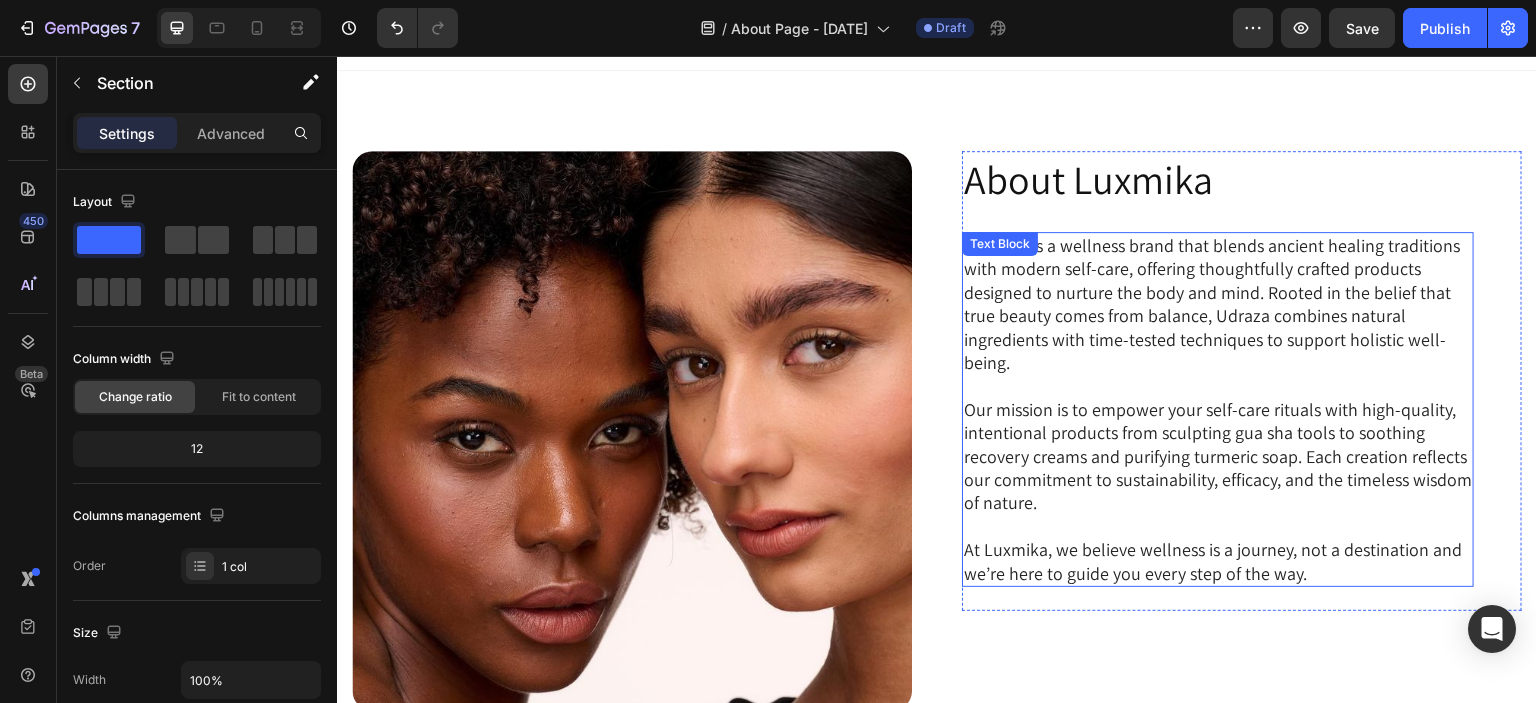 click on "Luxmika is a wellness brand that blends ancient healing traditions with modern self-care, offering thoughtfully crafted products designed to nurture the body and mind. Rooted in the belief that true beauty comes from balance, Udraza combines natural ingredients with time-tested techniques to support holistic well-being." at bounding box center (1218, 304) 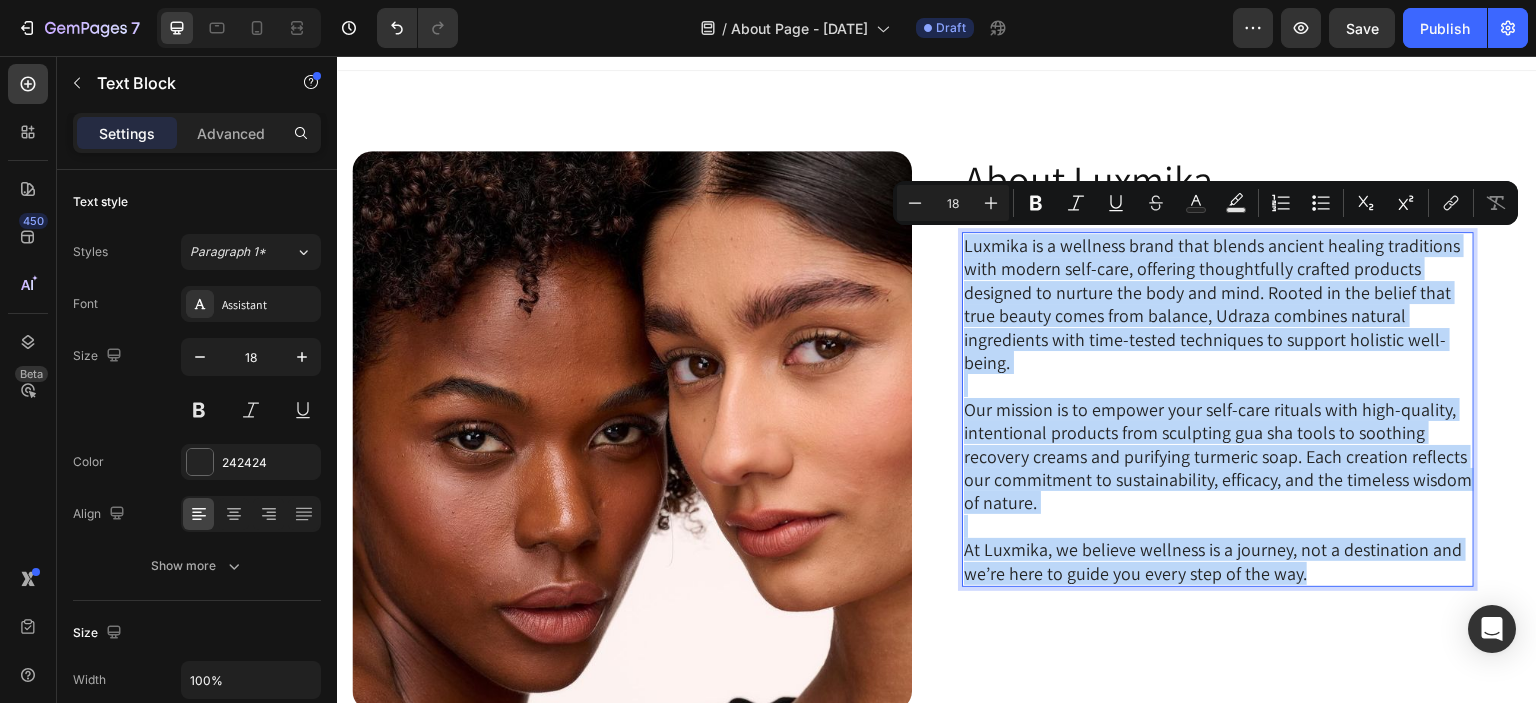 copy on "Luxmika is a wellness brand that blends ancient healing traditions with modern self-care, offering thoughtfully crafted products designed to nurture the body and mind. Rooted in the belief that true beauty comes from balance, Udraza combines natural ingredients with time-tested techniques to support holistic well-being. Our mission is to empower your self-care rituals with high-quality, intentional products from sculpting gua sha tools to soothing recovery creams and purifying turmeric soap. Each creation reflects our commitment to sustainability, efficacy, and the timeless wisdom of nature. At Luxmika, we believe wellness is a journey, not a destination and we’re here to guide you every step of the way." 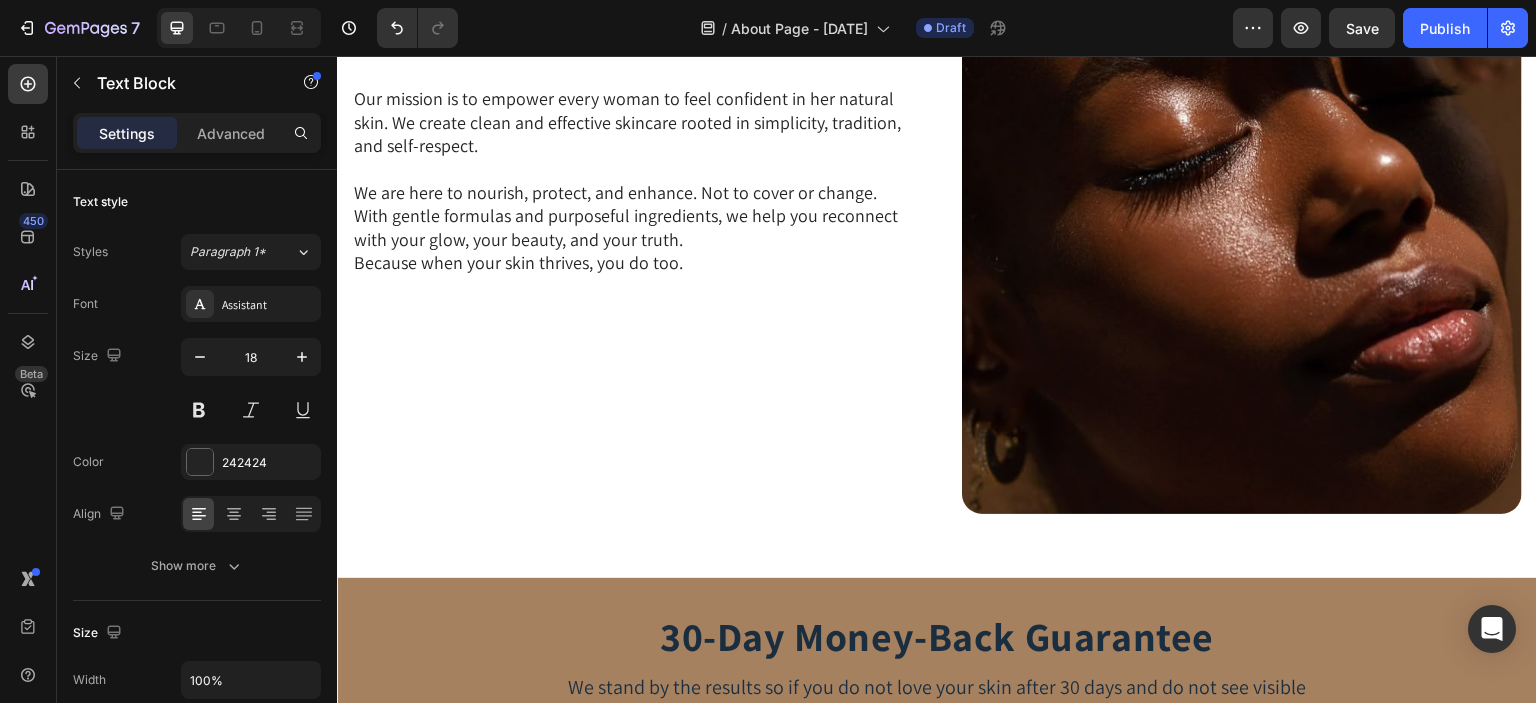 scroll, scrollTop: 866, scrollLeft: 0, axis: vertical 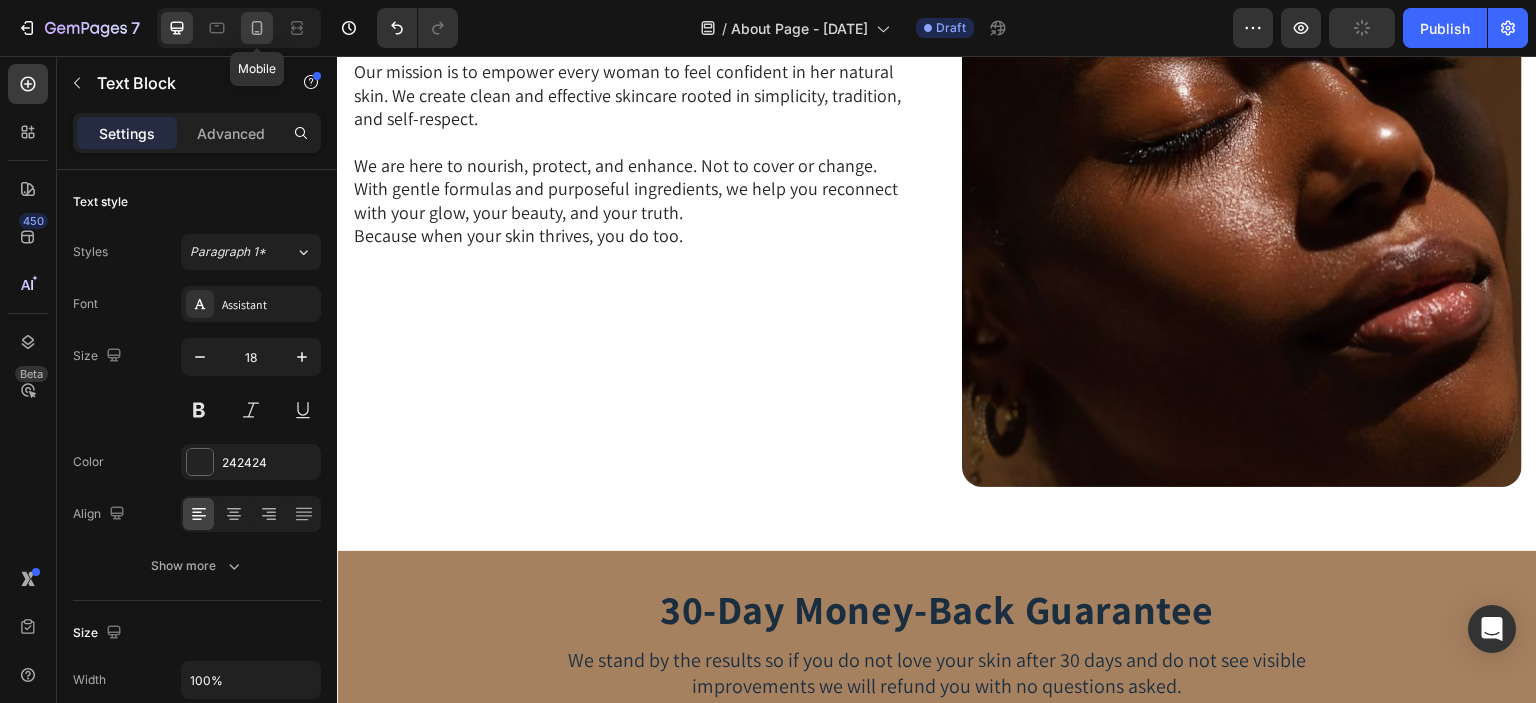 click 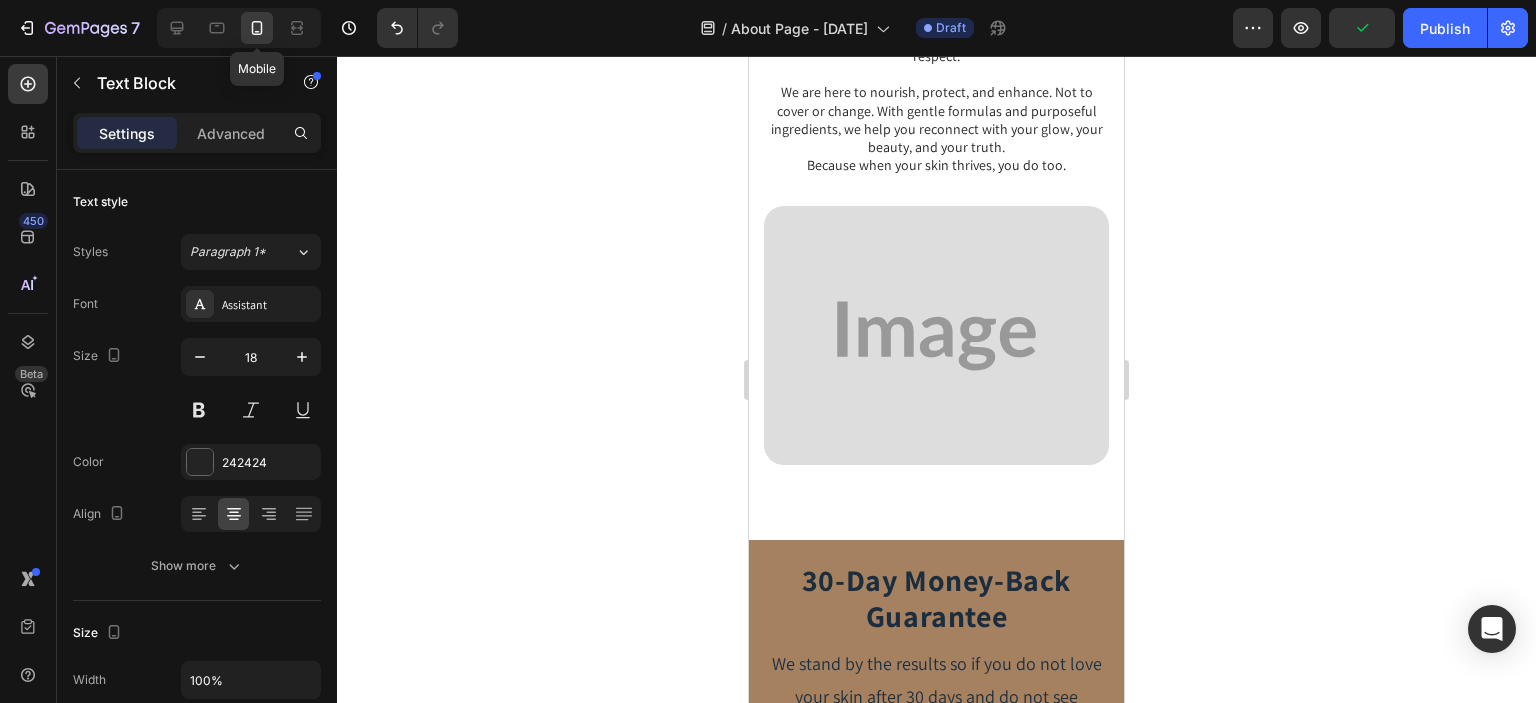 type on "14" 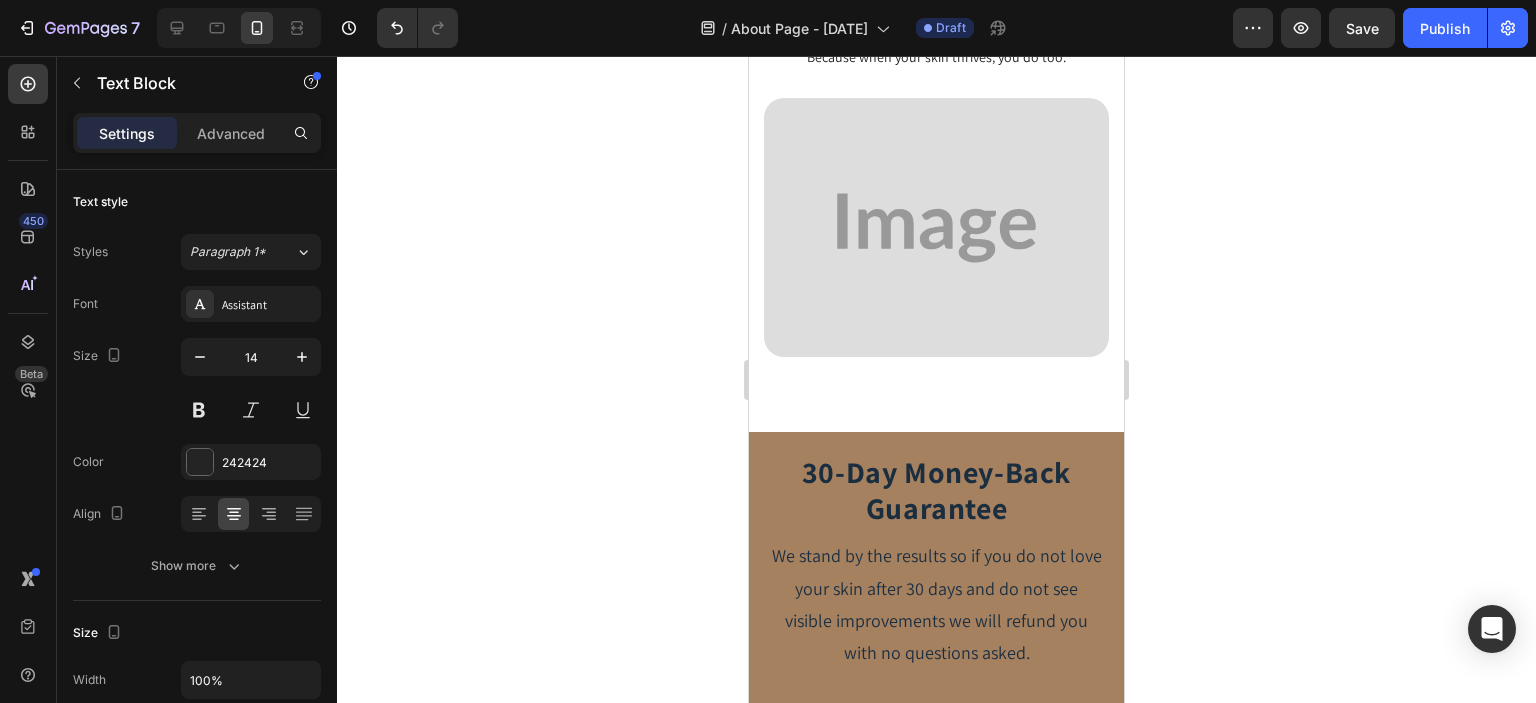 scroll, scrollTop: 1041, scrollLeft: 0, axis: vertical 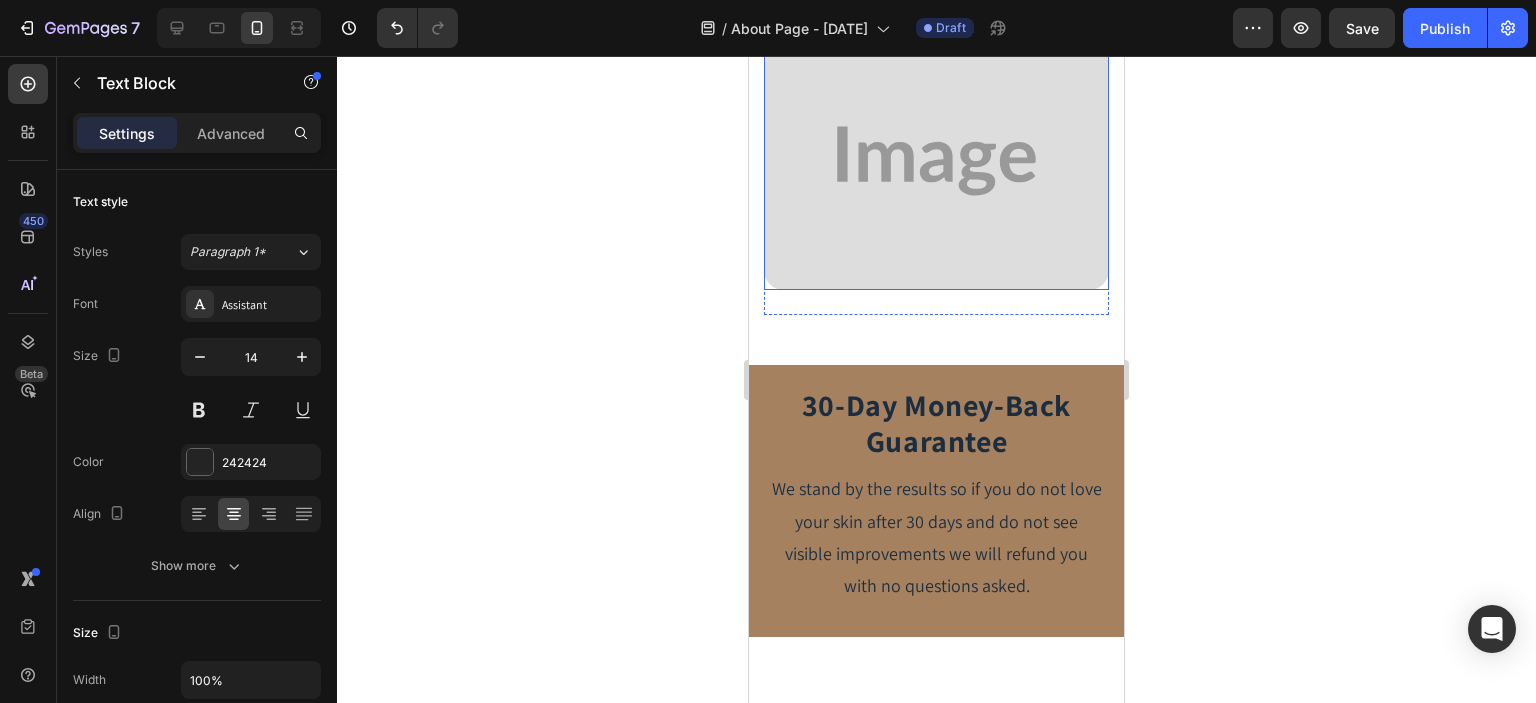 click at bounding box center [936, 160] 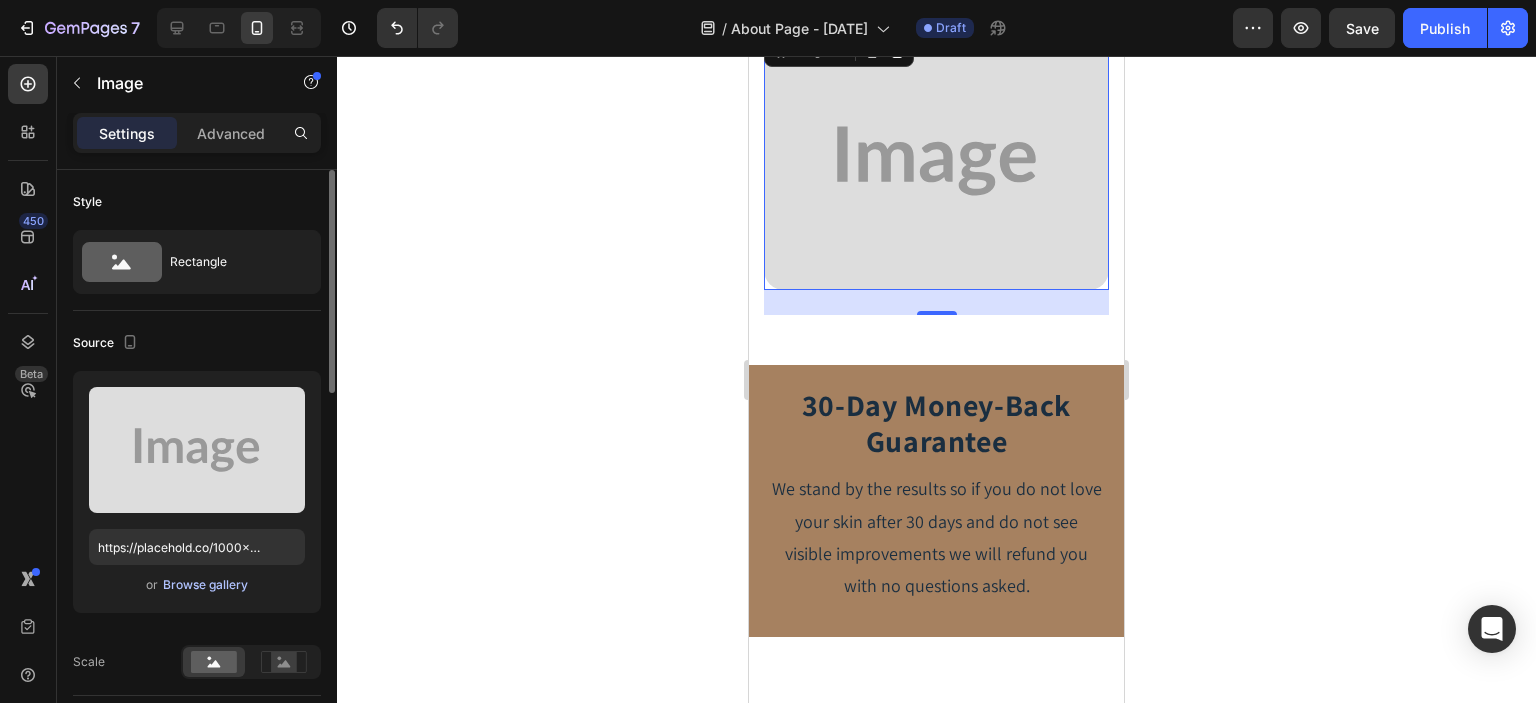 click on "Browse gallery" at bounding box center [205, 585] 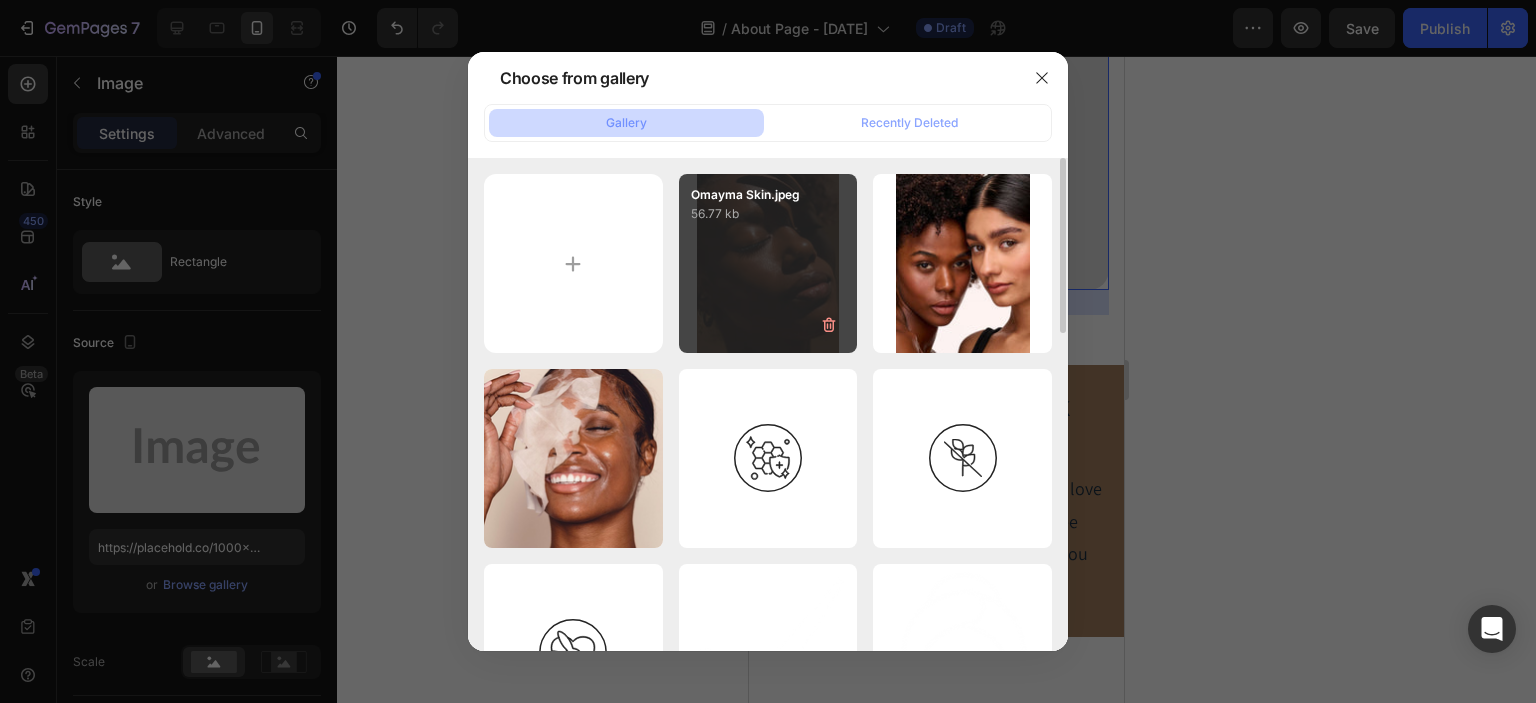 click on "Omayma Skin.jpeg [SIZE]" at bounding box center [768, 263] 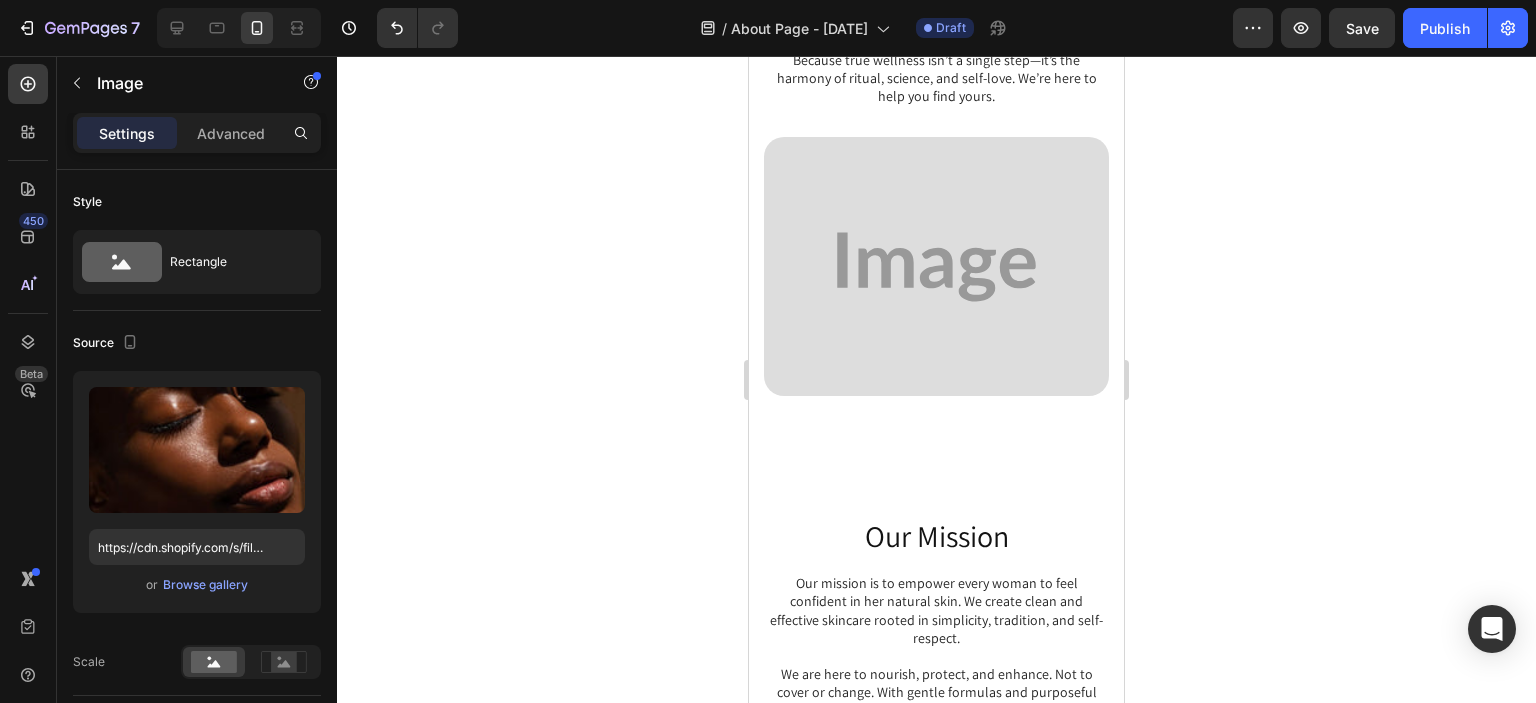 scroll, scrollTop: 423, scrollLeft: 0, axis: vertical 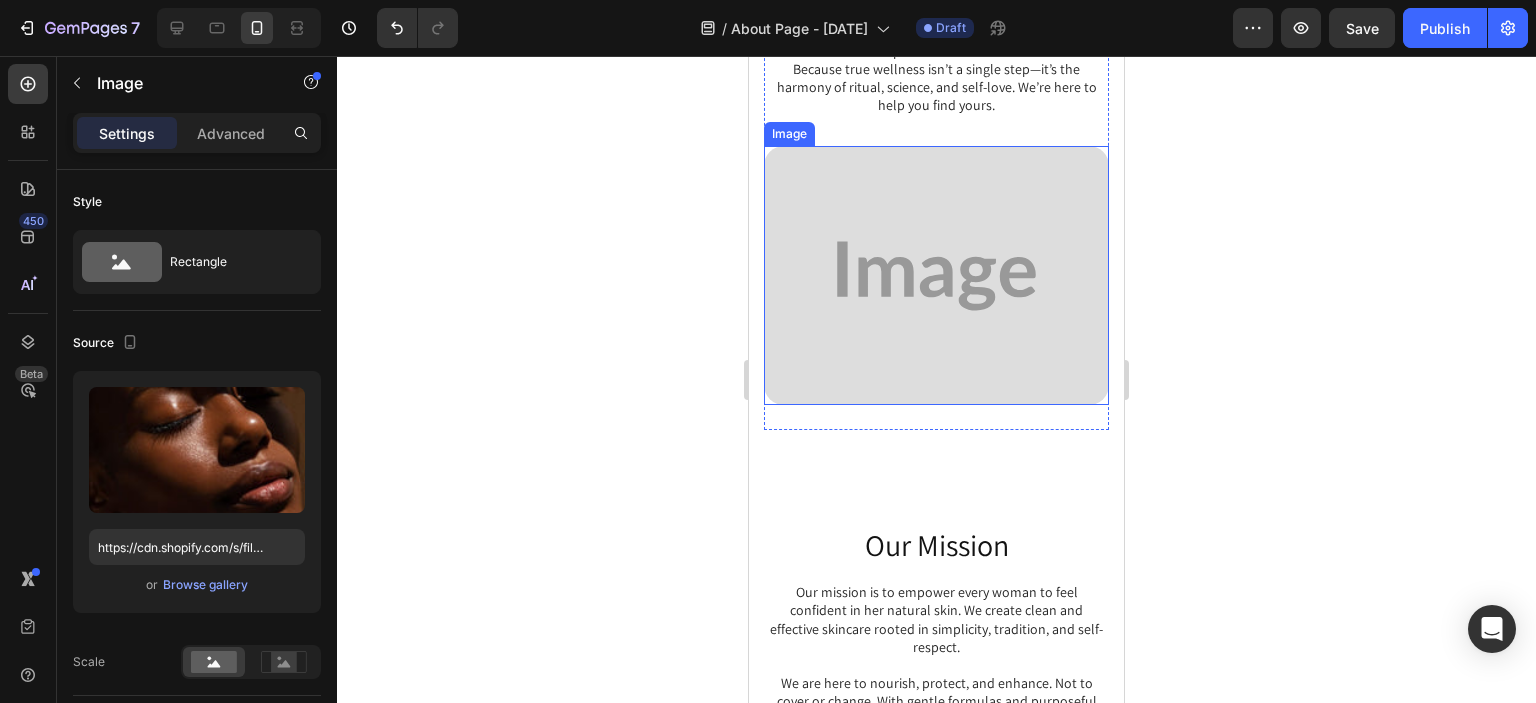 click at bounding box center [936, 275] 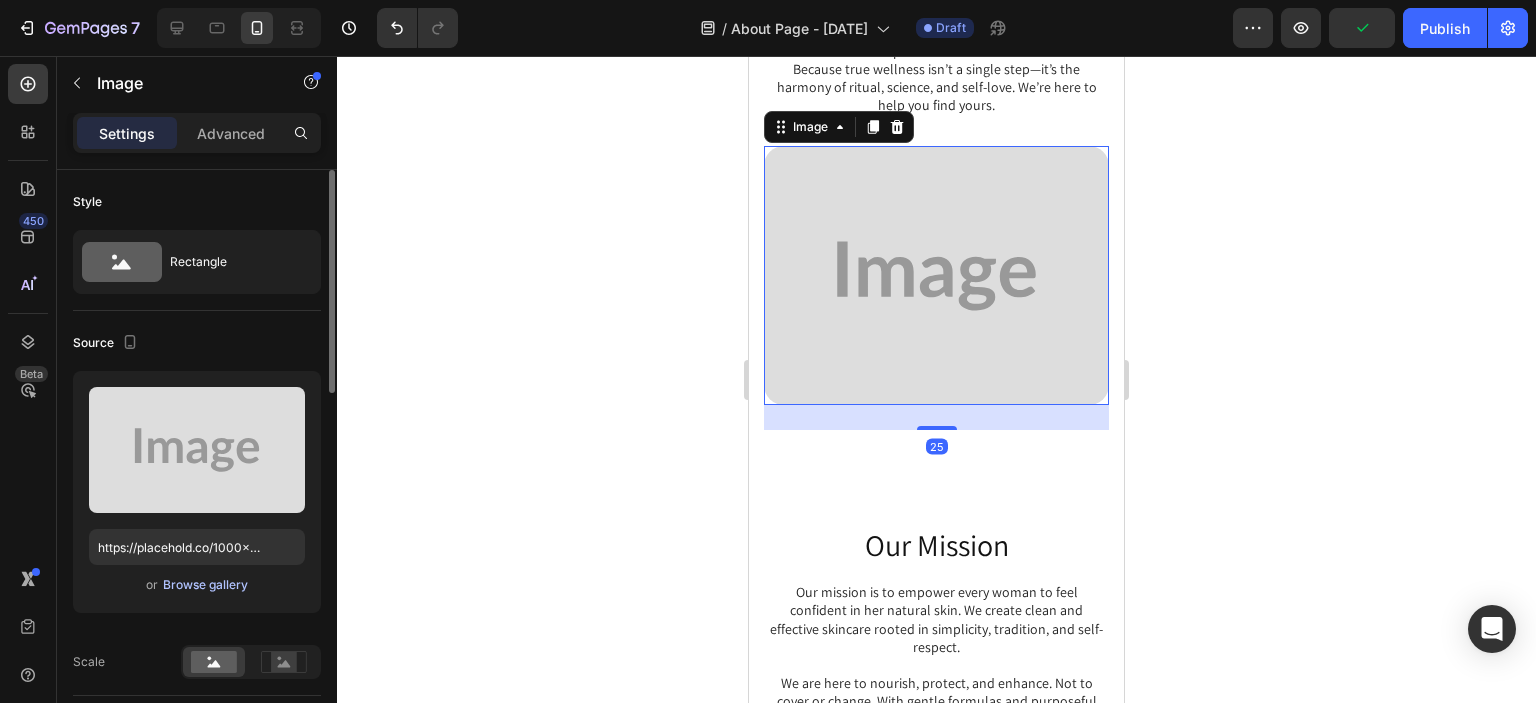 click on "Browse gallery" at bounding box center [205, 585] 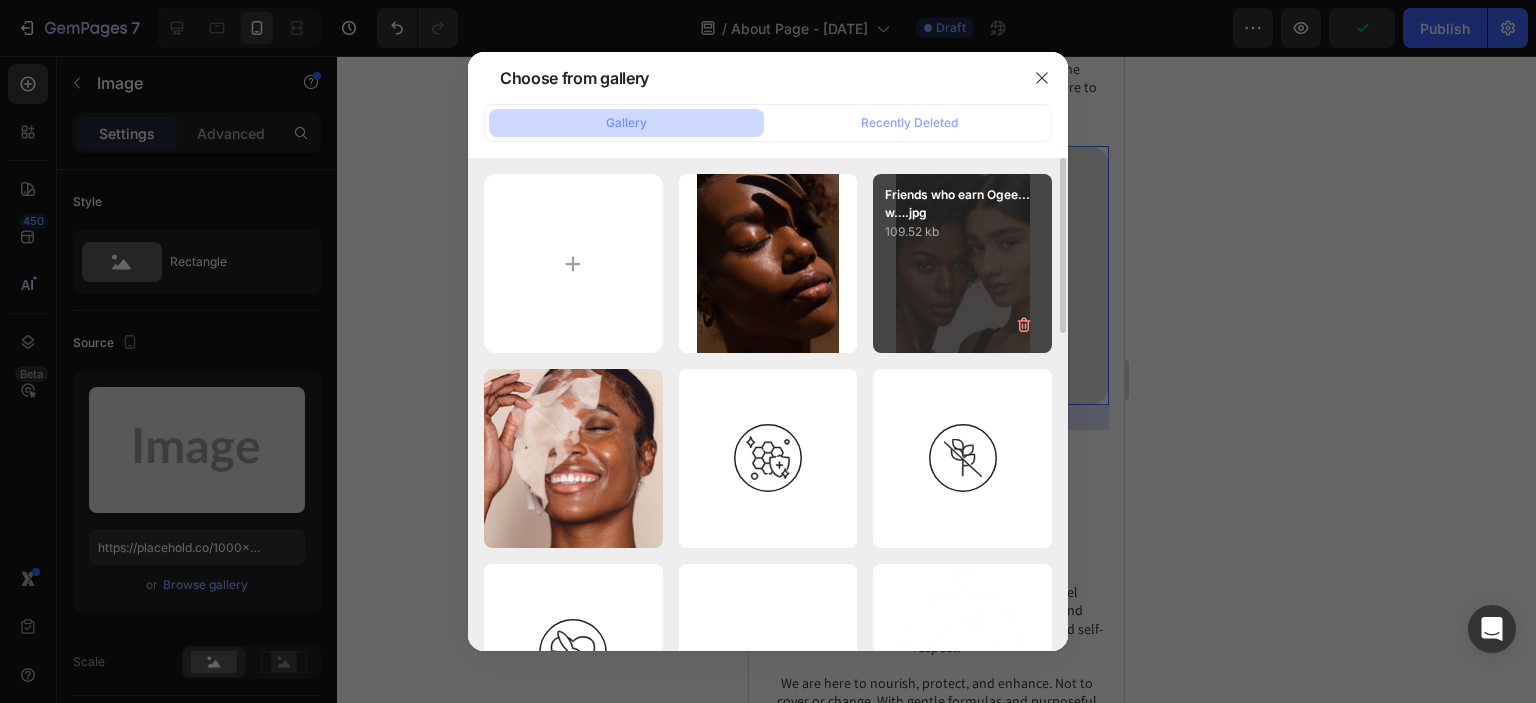click on "Friends who earn Ogee...w….jpg [SIZE]" at bounding box center [962, 263] 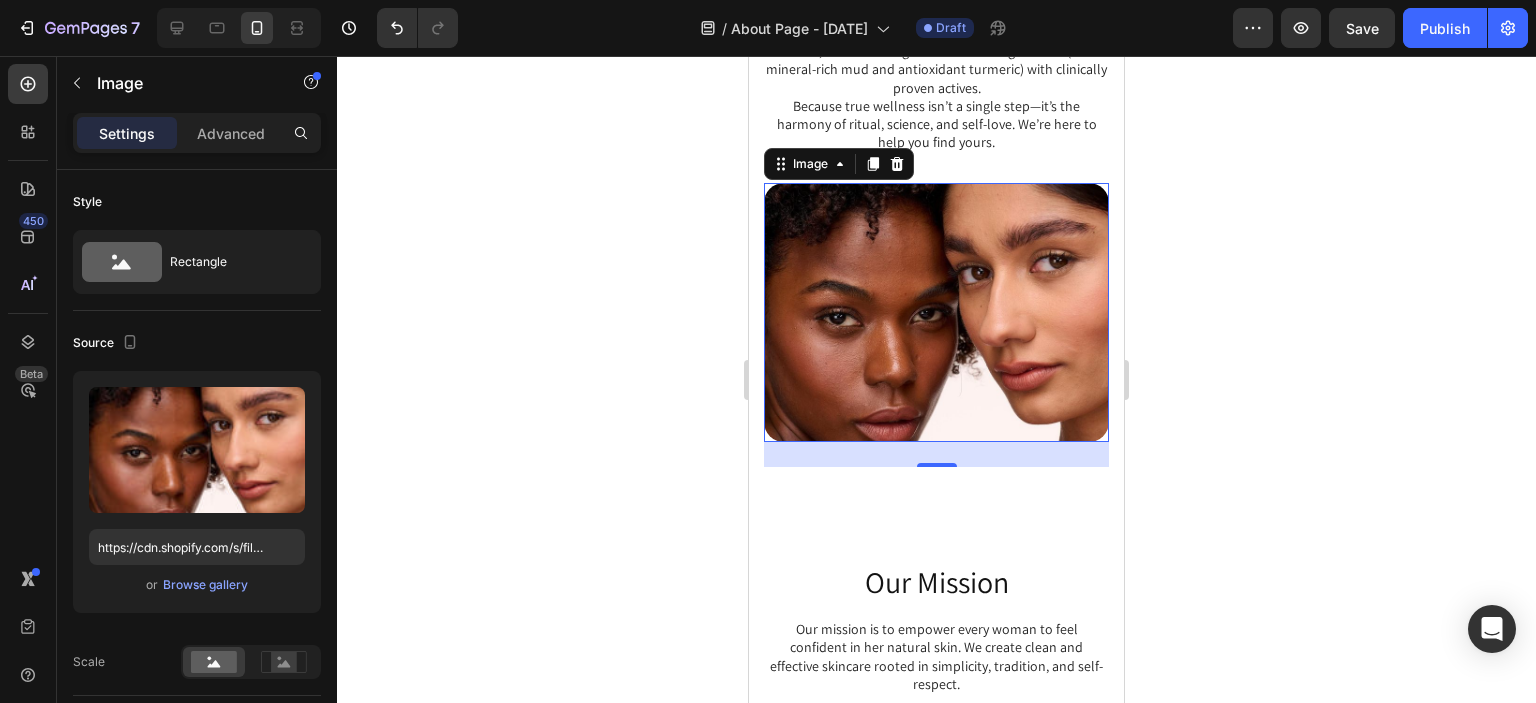 scroll, scrollTop: 389, scrollLeft: 0, axis: vertical 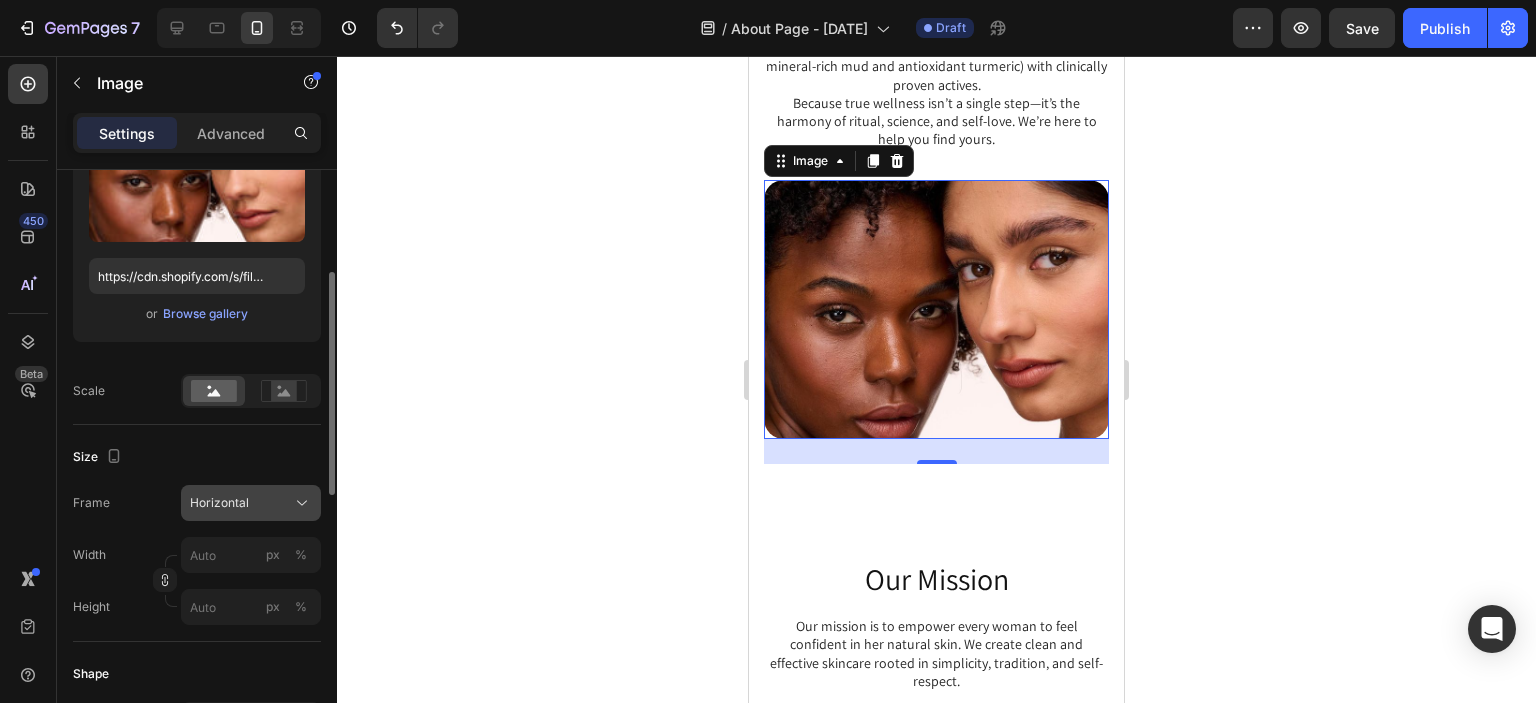 click on "Horizontal" at bounding box center (251, 503) 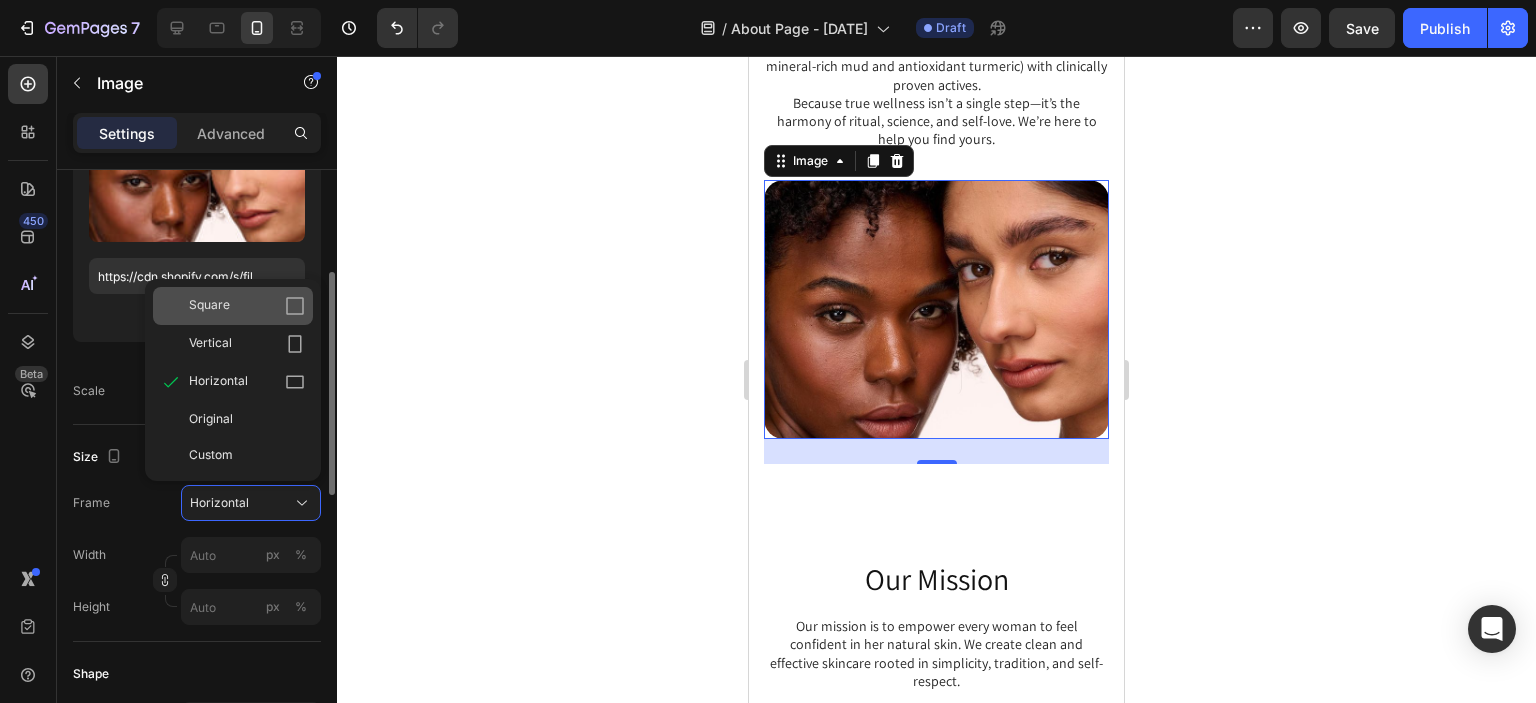 click on "Square" at bounding box center (247, 306) 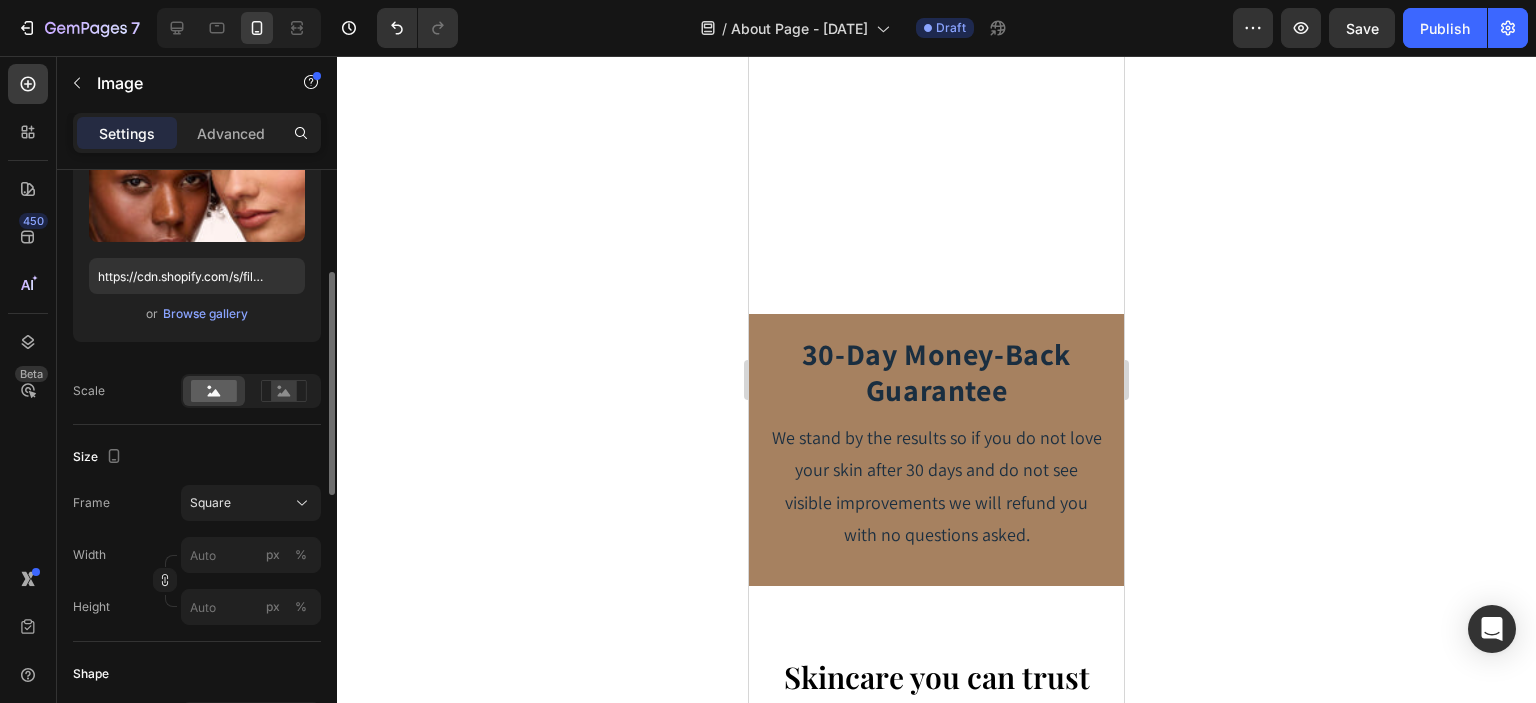 scroll, scrollTop: 1569, scrollLeft: 0, axis: vertical 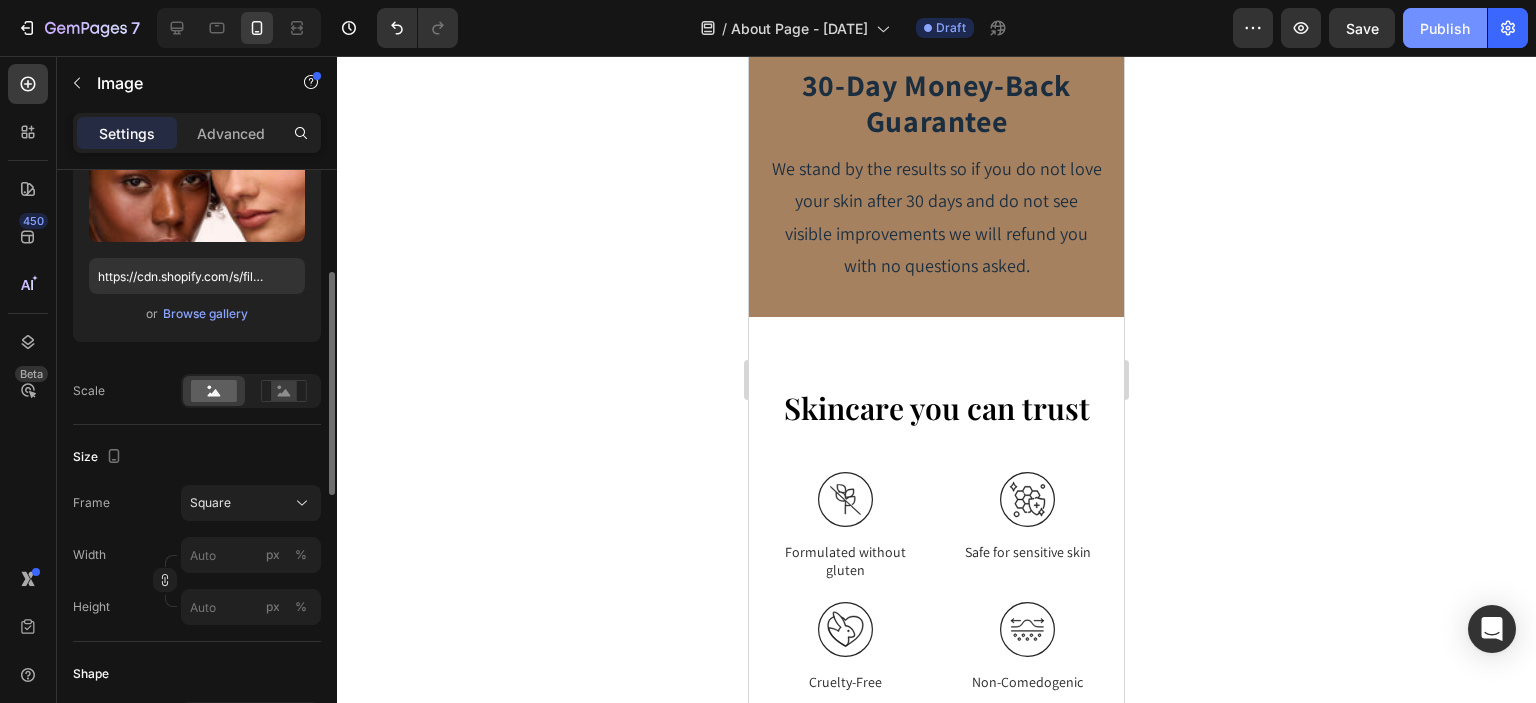 click on "Publish" 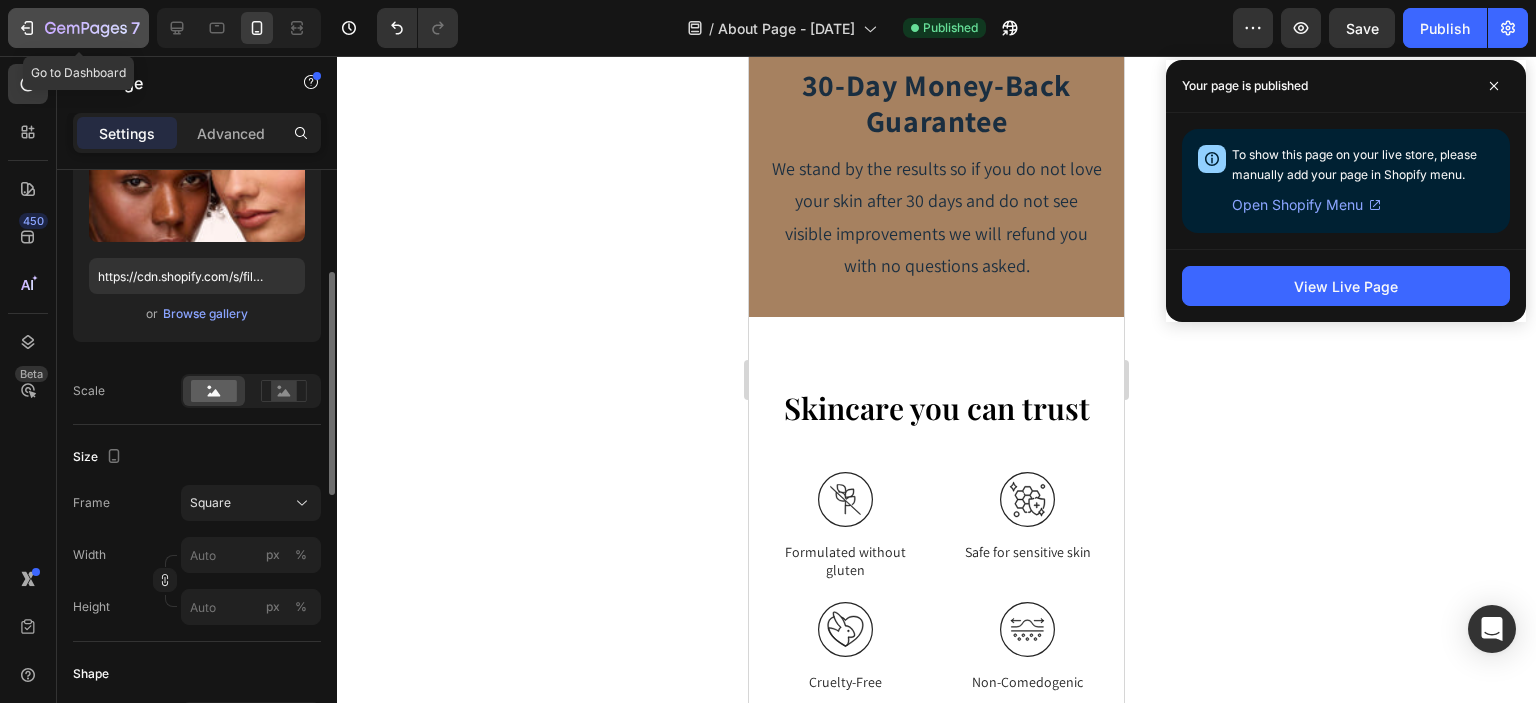 click 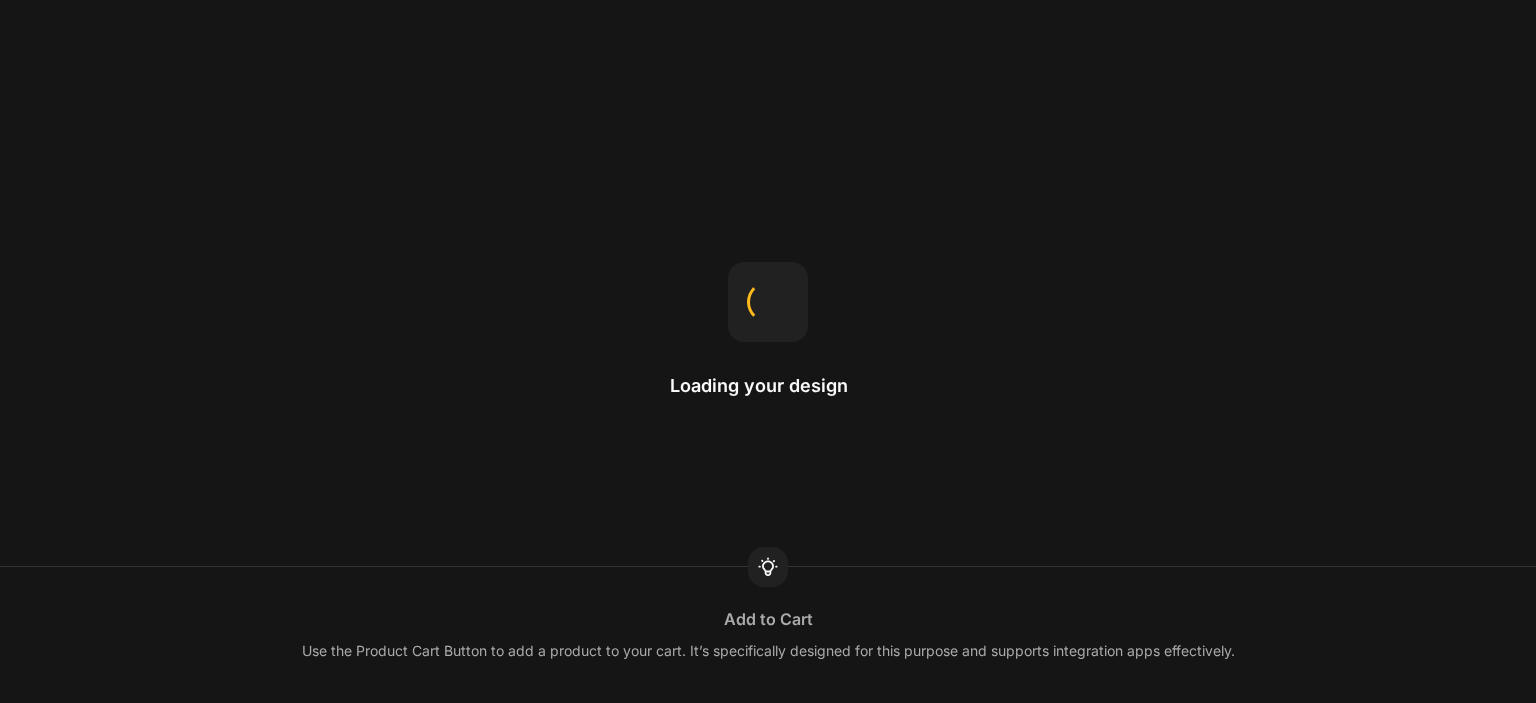 scroll, scrollTop: 0, scrollLeft: 0, axis: both 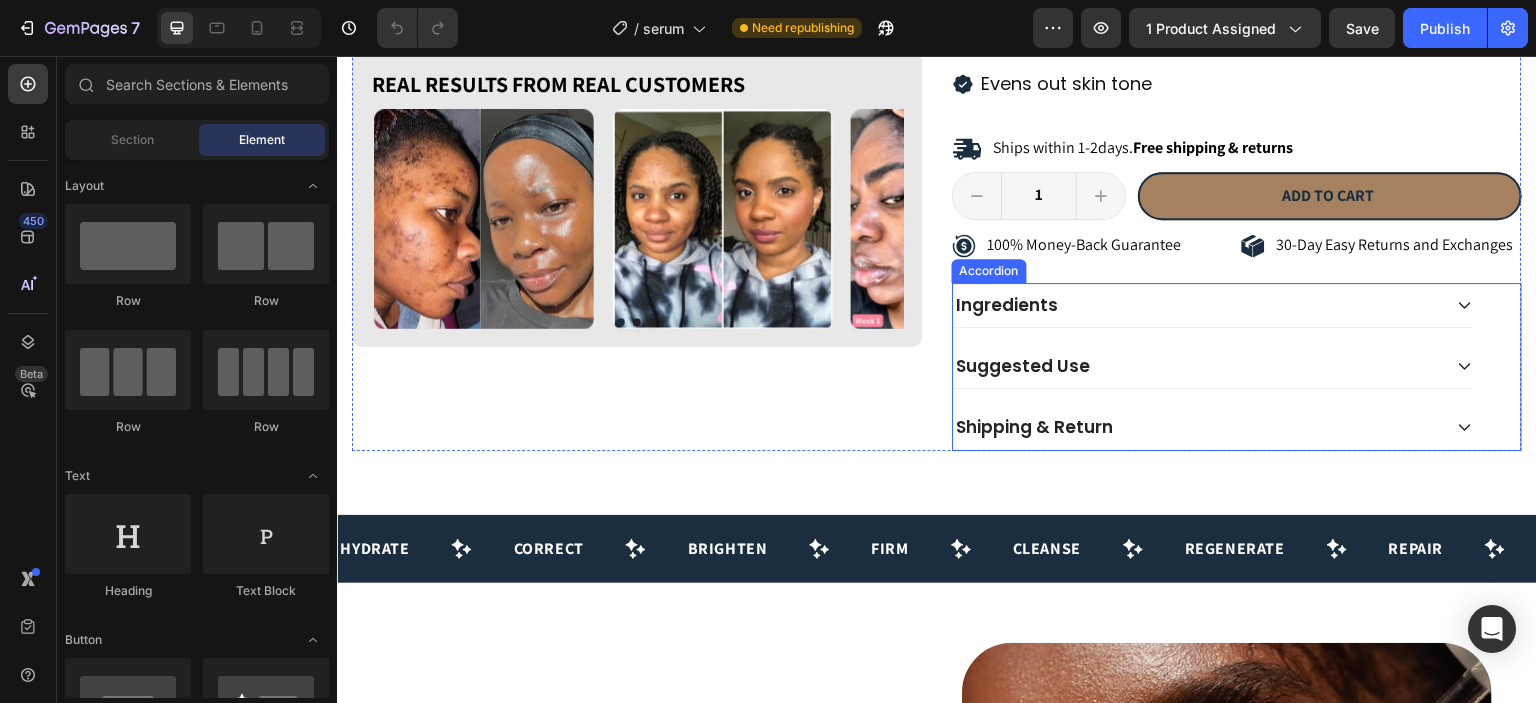 click on "Suggested Use" at bounding box center (1197, 366) 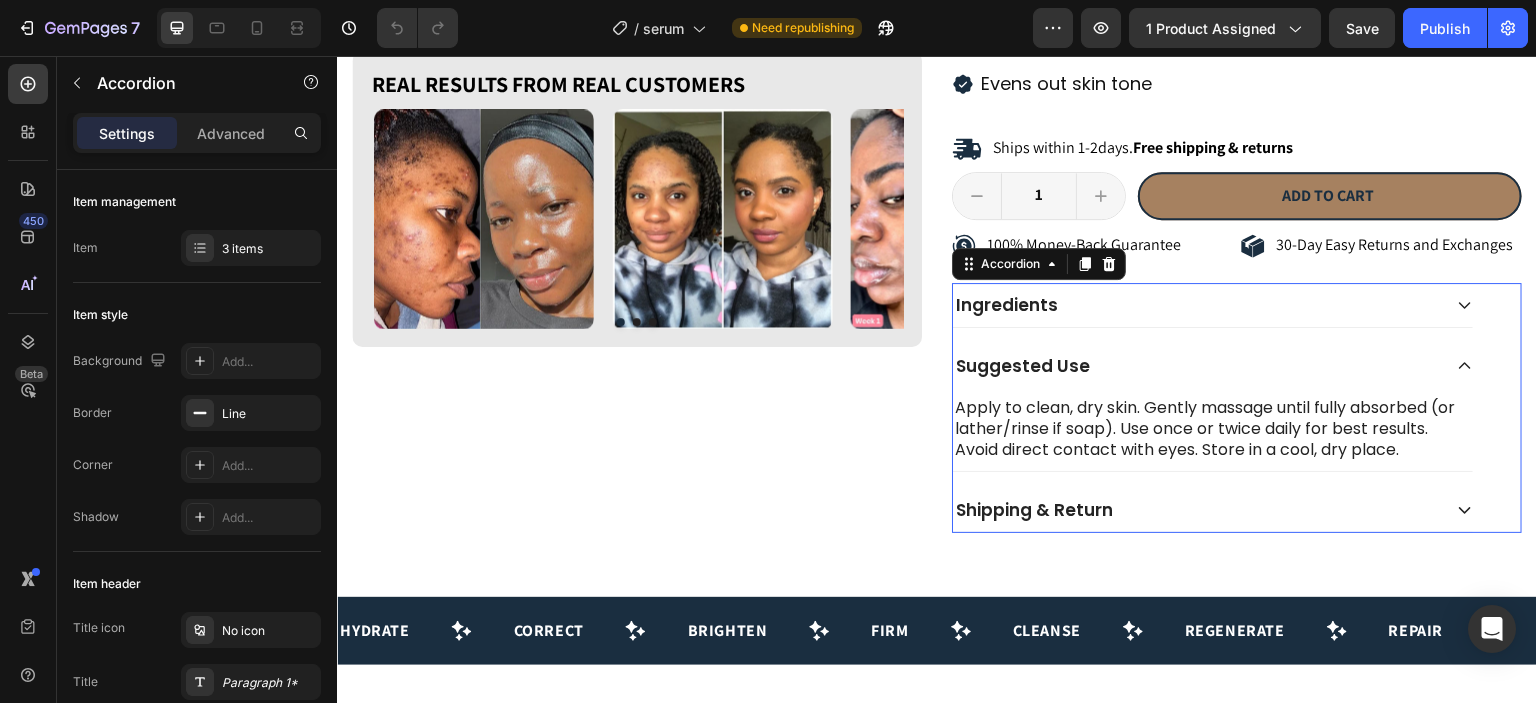 click on "Suggested Use" at bounding box center (1197, 366) 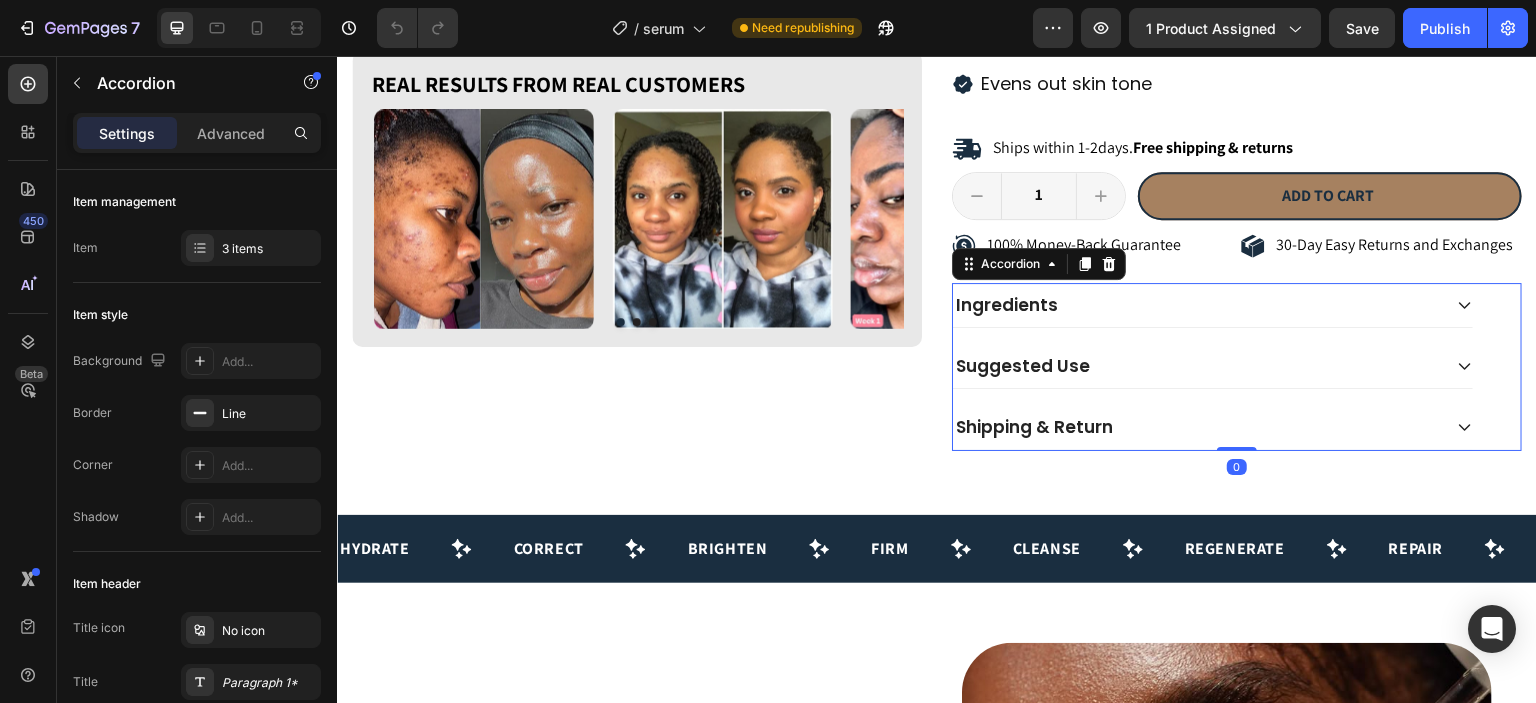 click on "Suggested Use" at bounding box center [1197, 366] 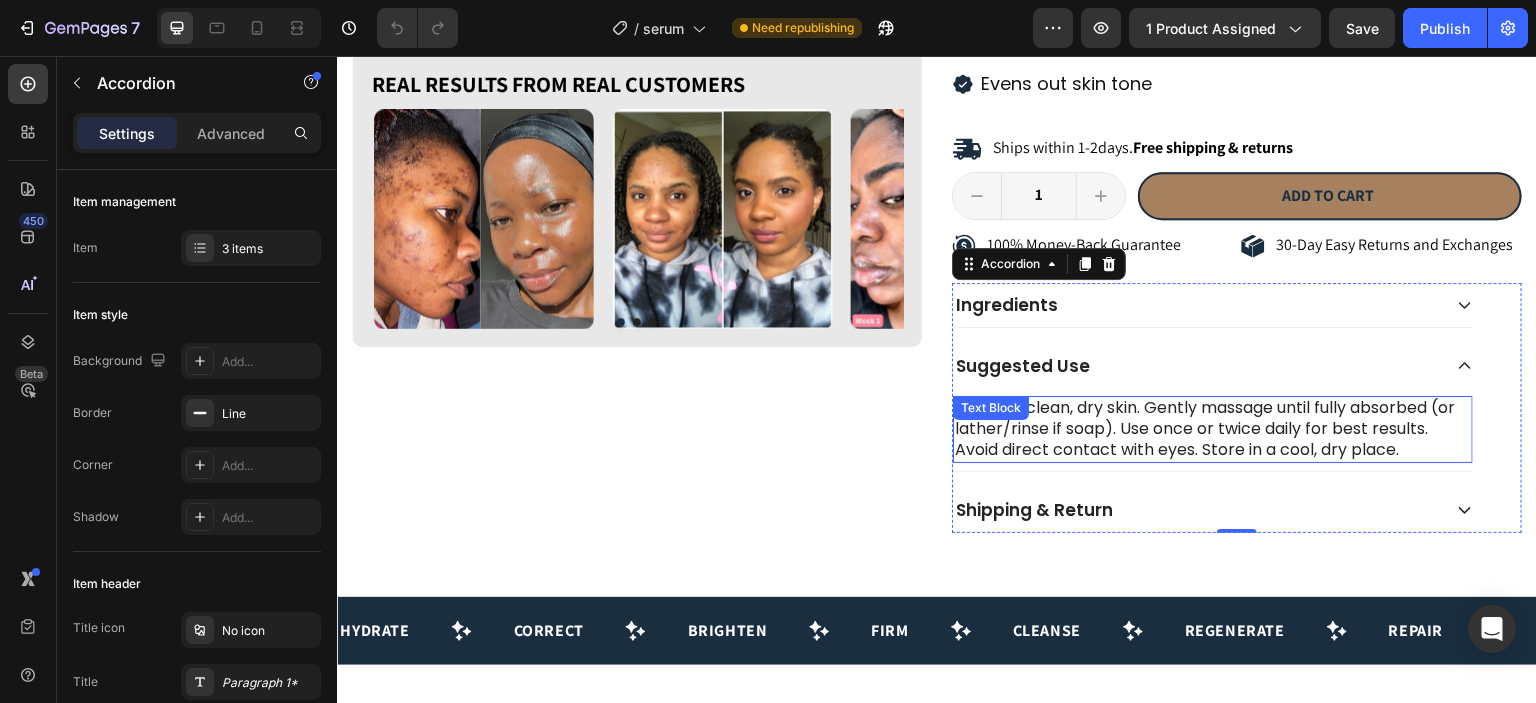 click on "Apply to clean, dry skin. Gently massage until fully absorbed (or lather/rinse if soap). Use once or twice daily for best results. Avoid direct contact with eyes. Store in a cool, dry place." at bounding box center [1205, 428] 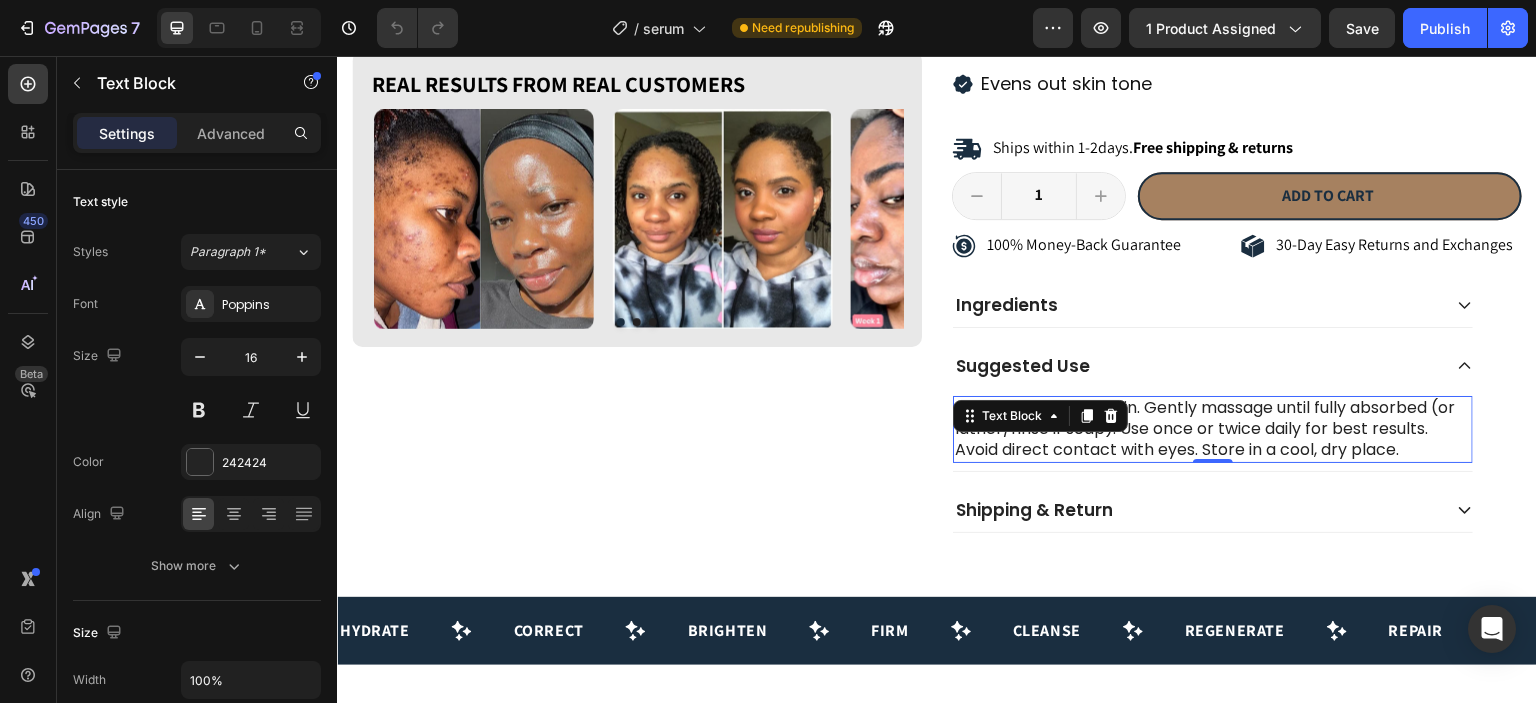 click on "Text Block" at bounding box center [1040, 416] 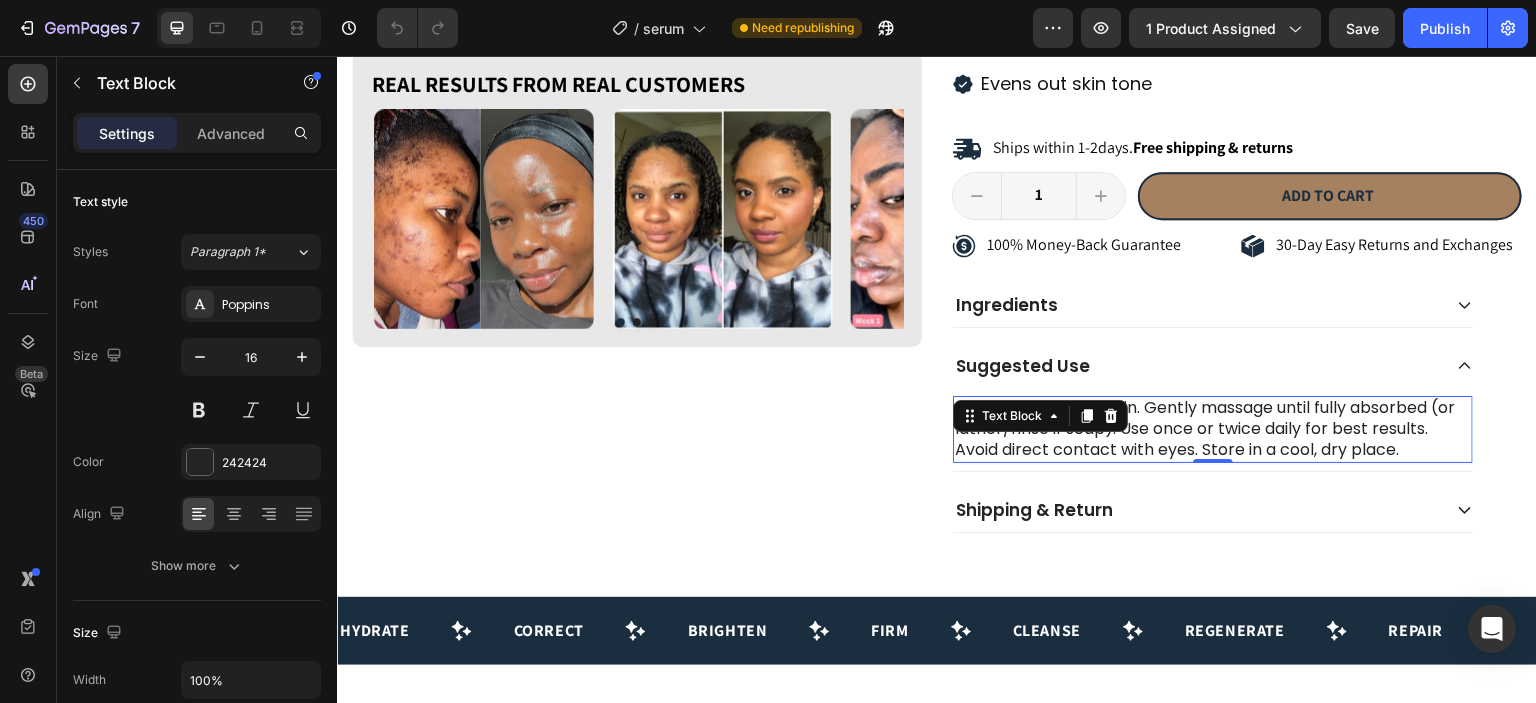 click on "Apply to clean, dry skin. Gently massage until fully absorbed (or lather/rinse if soap). Use once or twice daily for best results. Avoid direct contact with eyes. Store in a cool, dry place." at bounding box center (1205, 428) 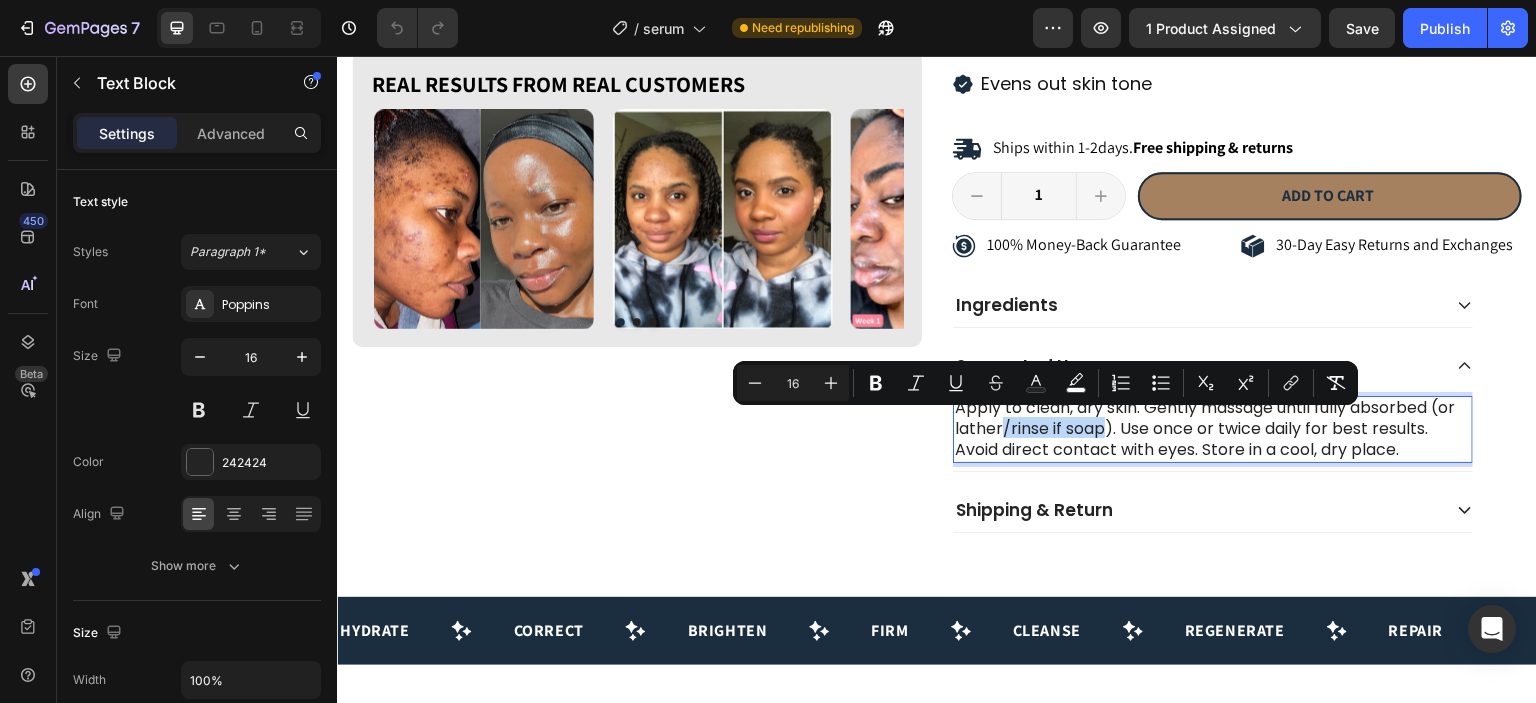 drag, startPoint x: 1097, startPoint y: 432, endPoint x: 996, endPoint y: 427, distance: 101.12369 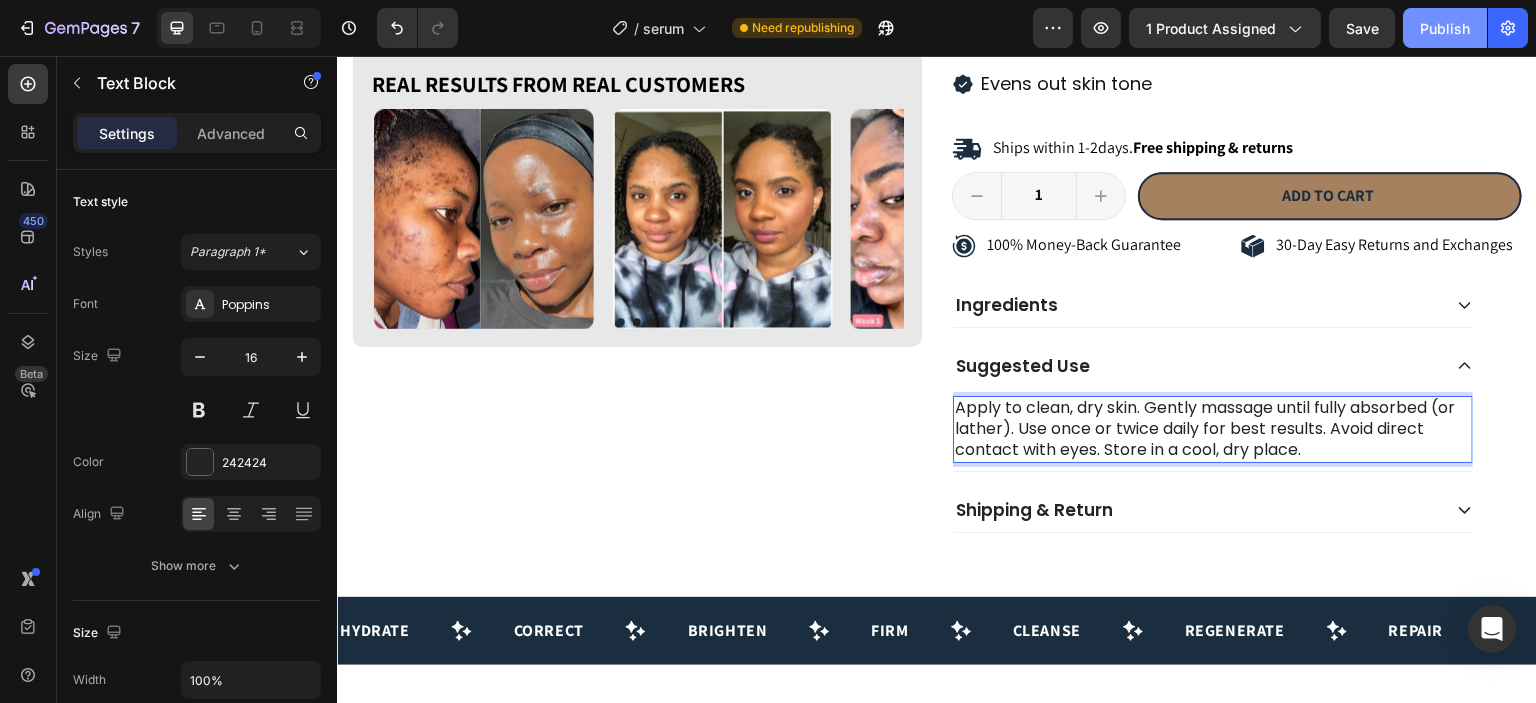 click on "Publish" 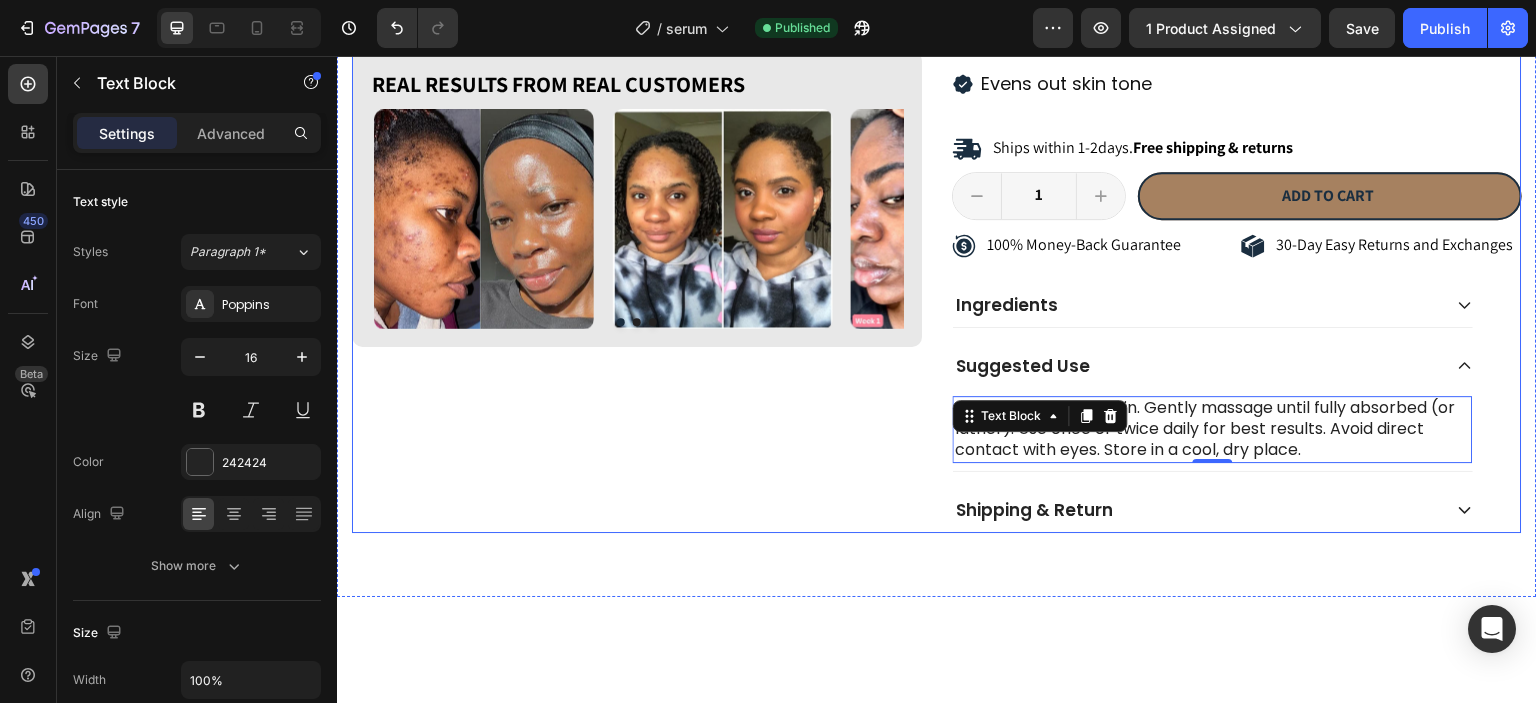 scroll, scrollTop: 0, scrollLeft: 0, axis: both 